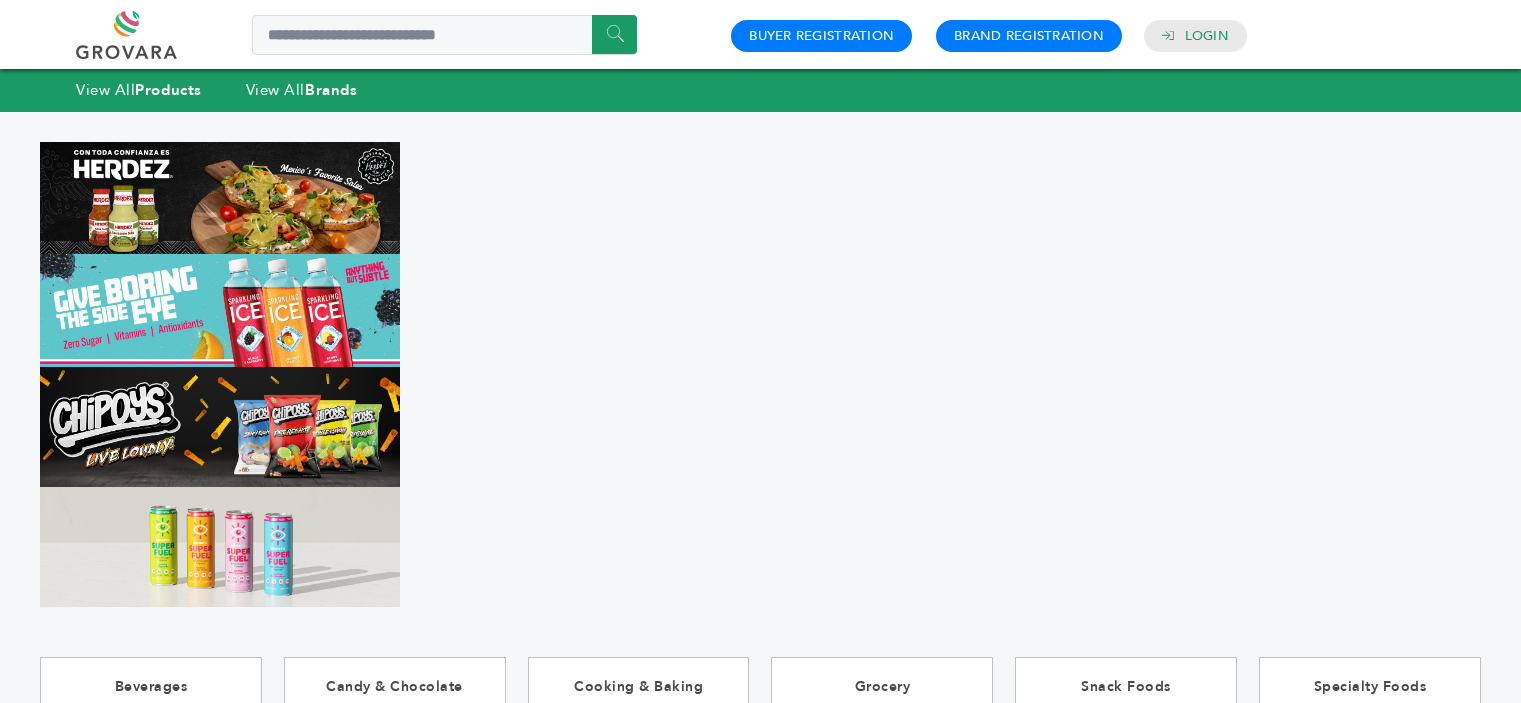 scroll, scrollTop: 0, scrollLeft: 0, axis: both 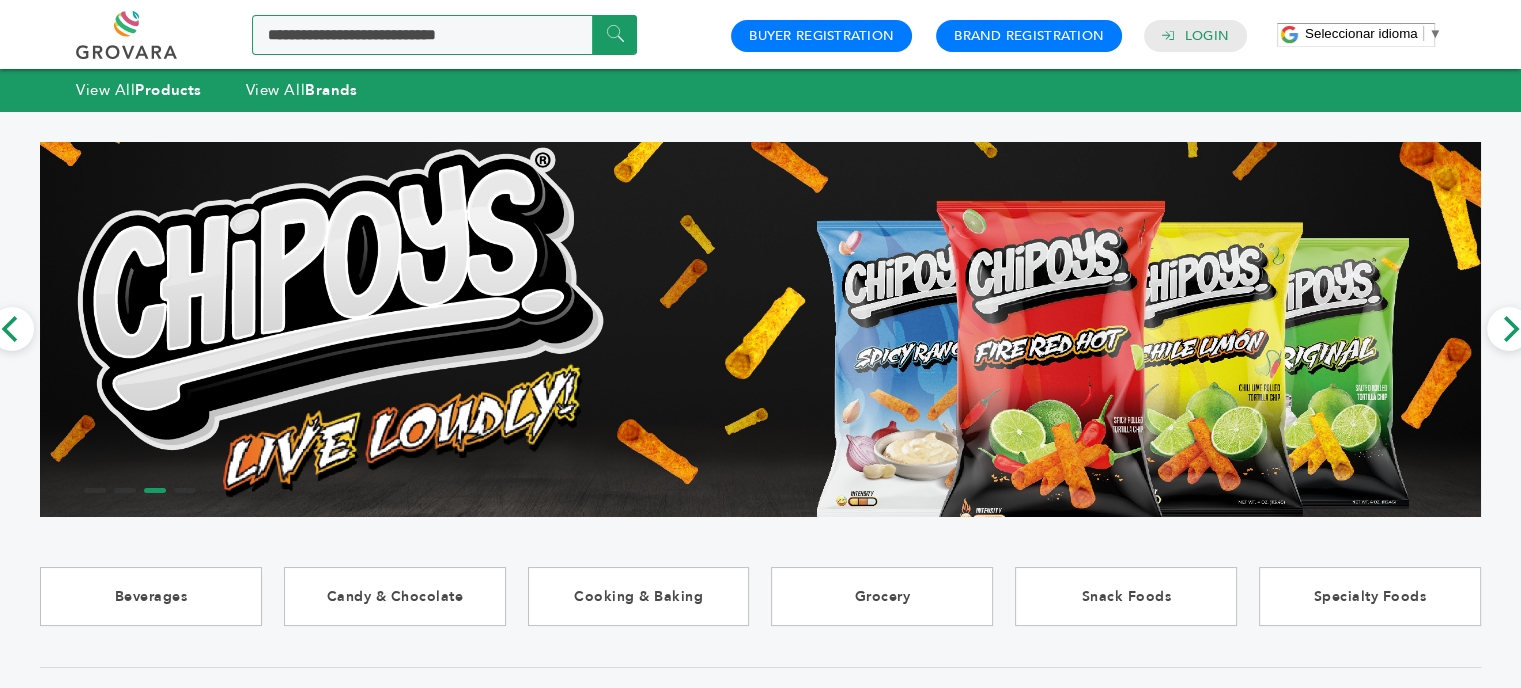 click at bounding box center (444, 35) 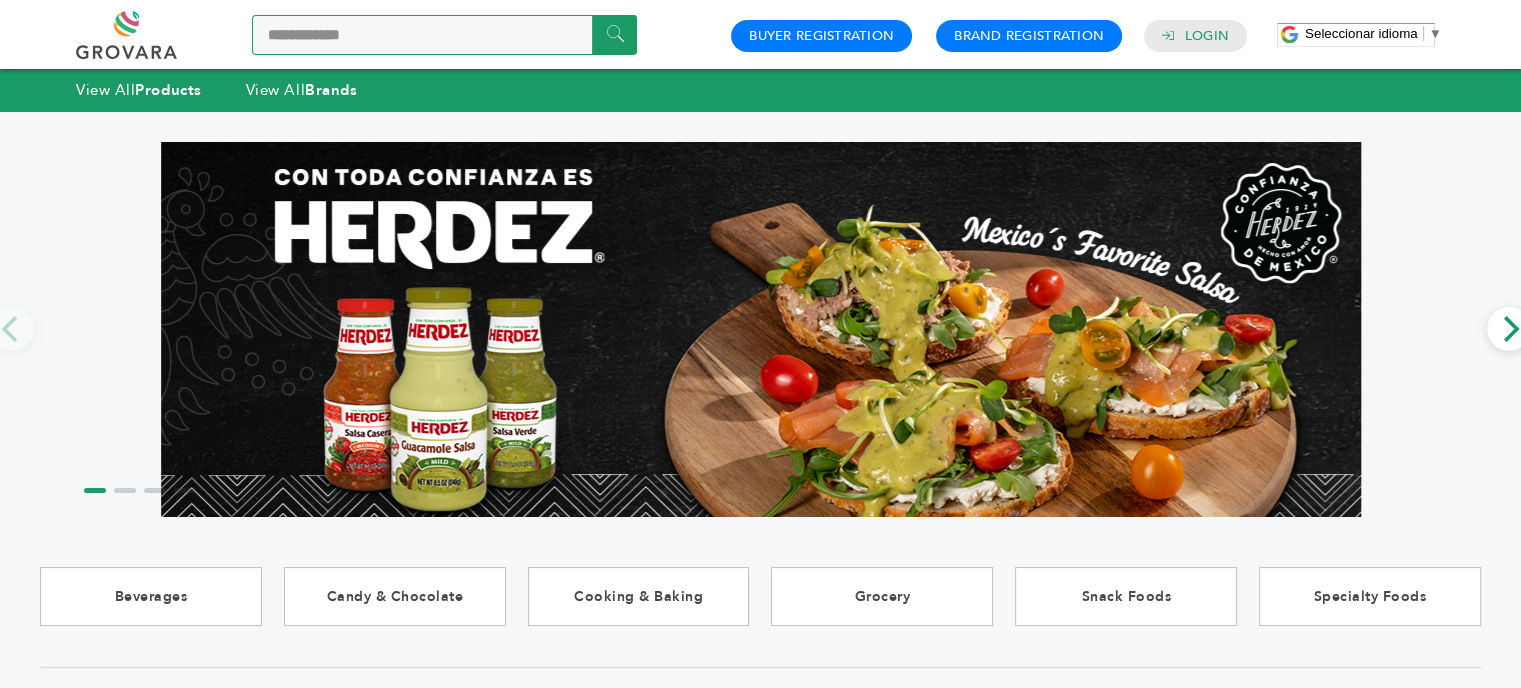 type on "**********" 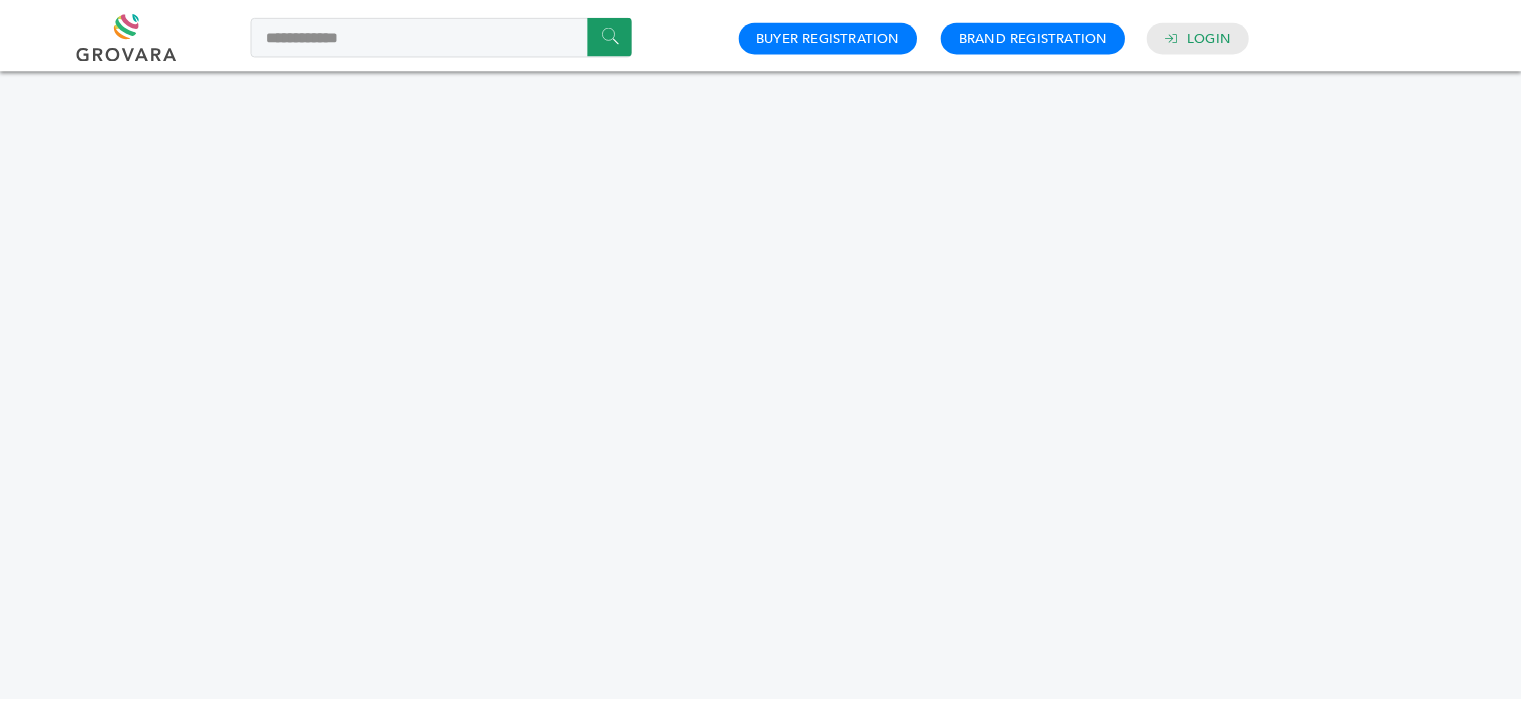 scroll, scrollTop: 0, scrollLeft: 0, axis: both 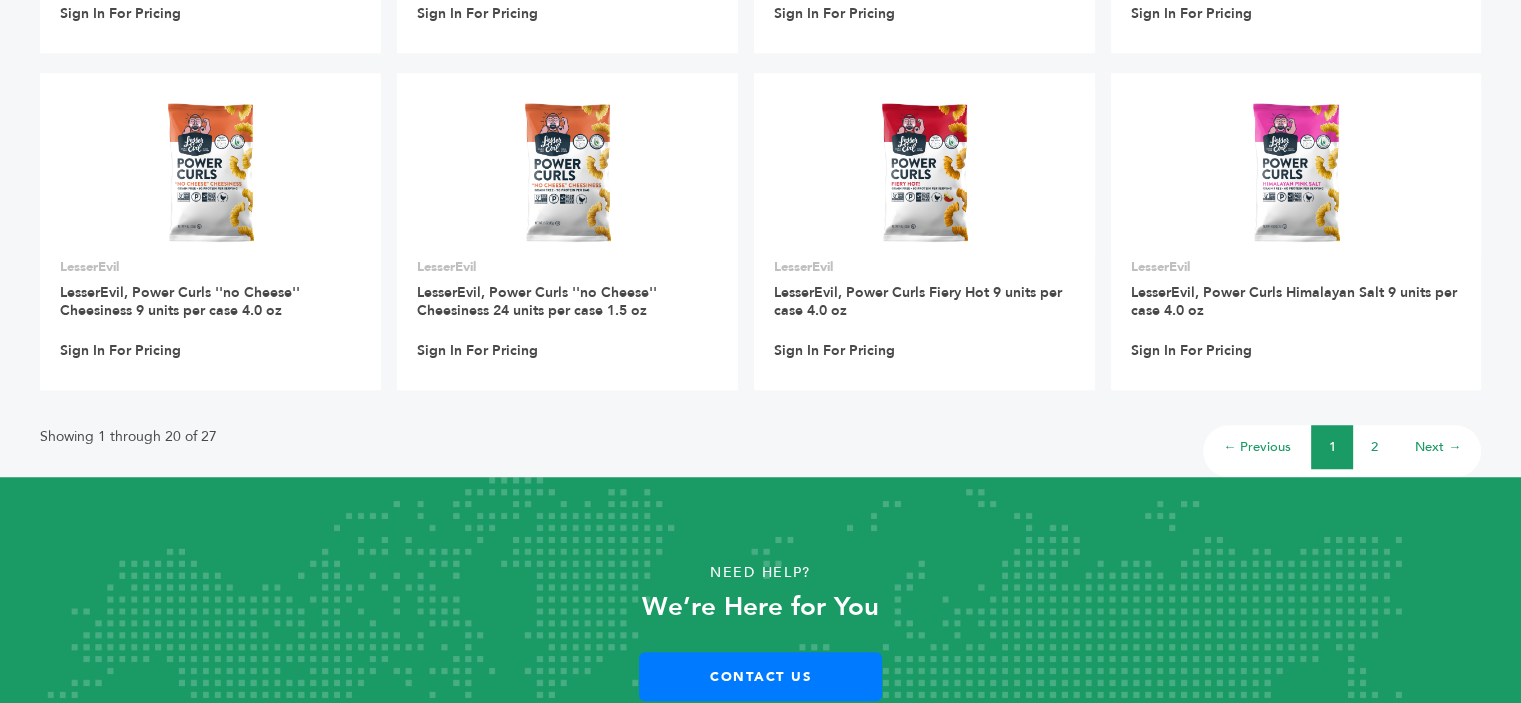 click on "2" at bounding box center [1374, 447] 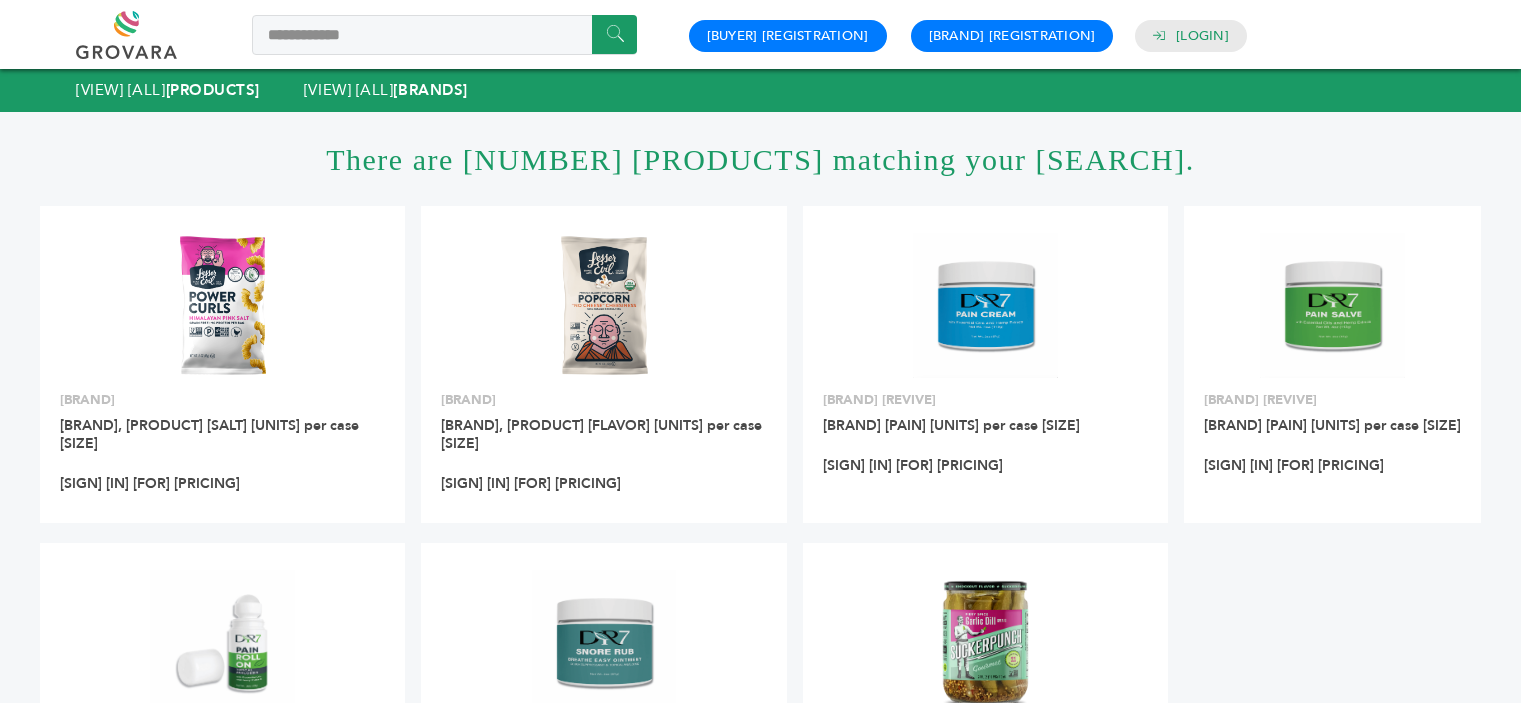 scroll, scrollTop: 0, scrollLeft: 0, axis: both 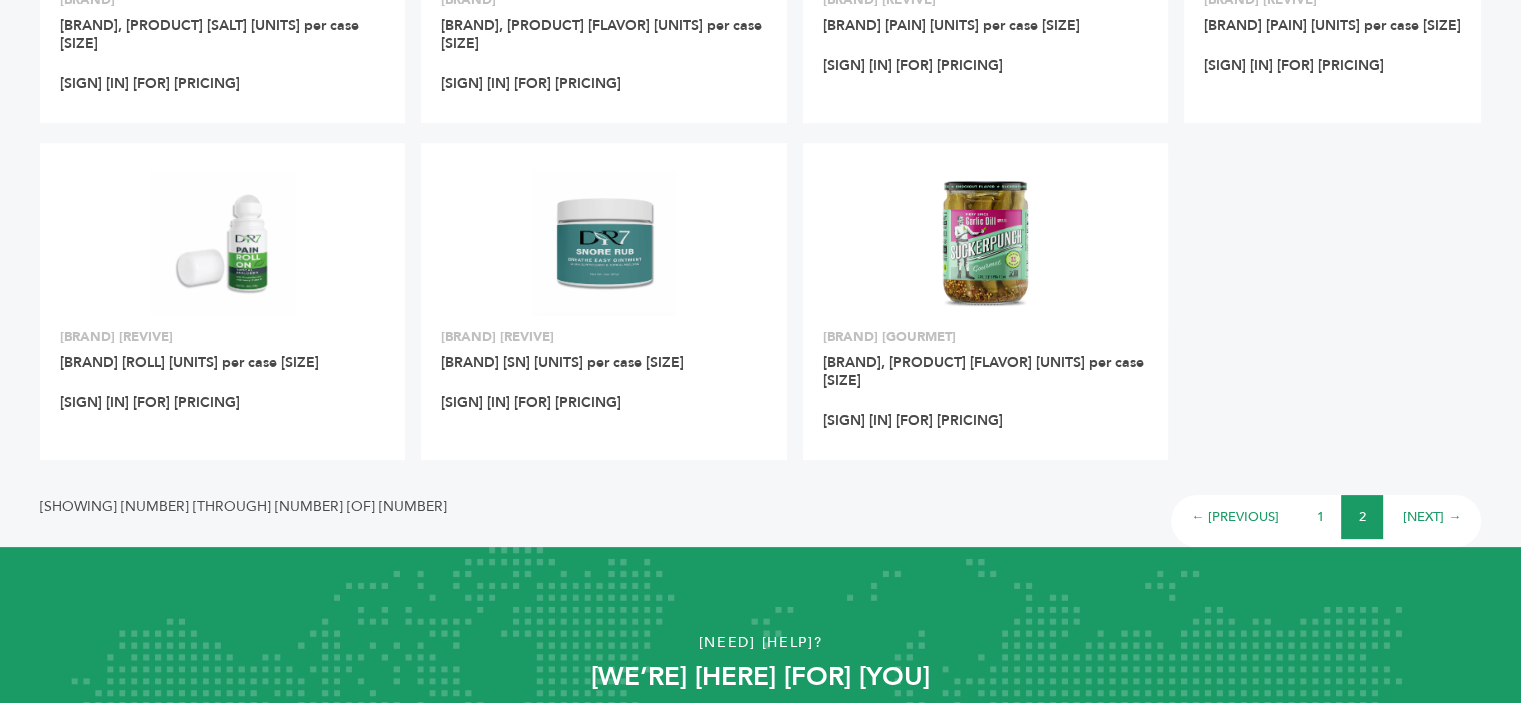 click on "1" at bounding box center (1320, 517) 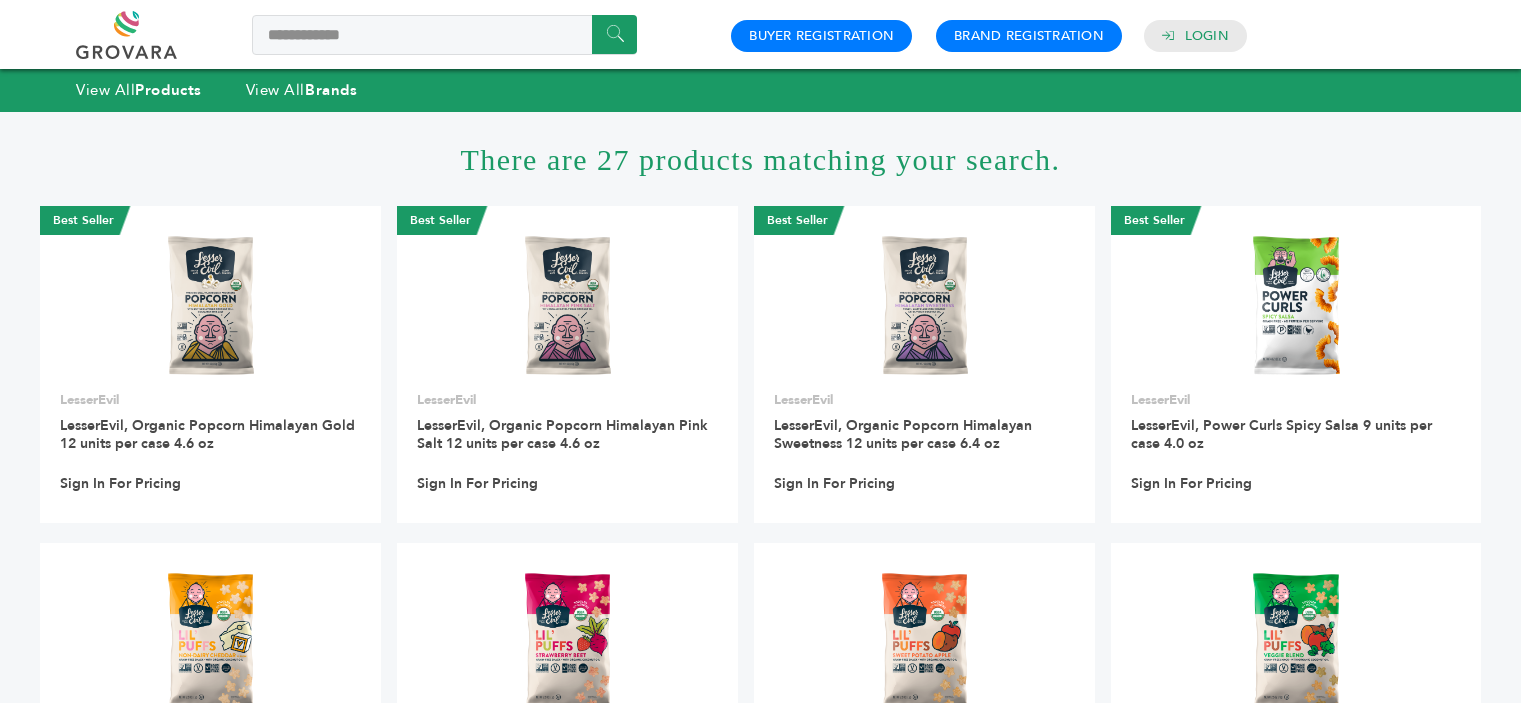 scroll, scrollTop: 0, scrollLeft: 0, axis: both 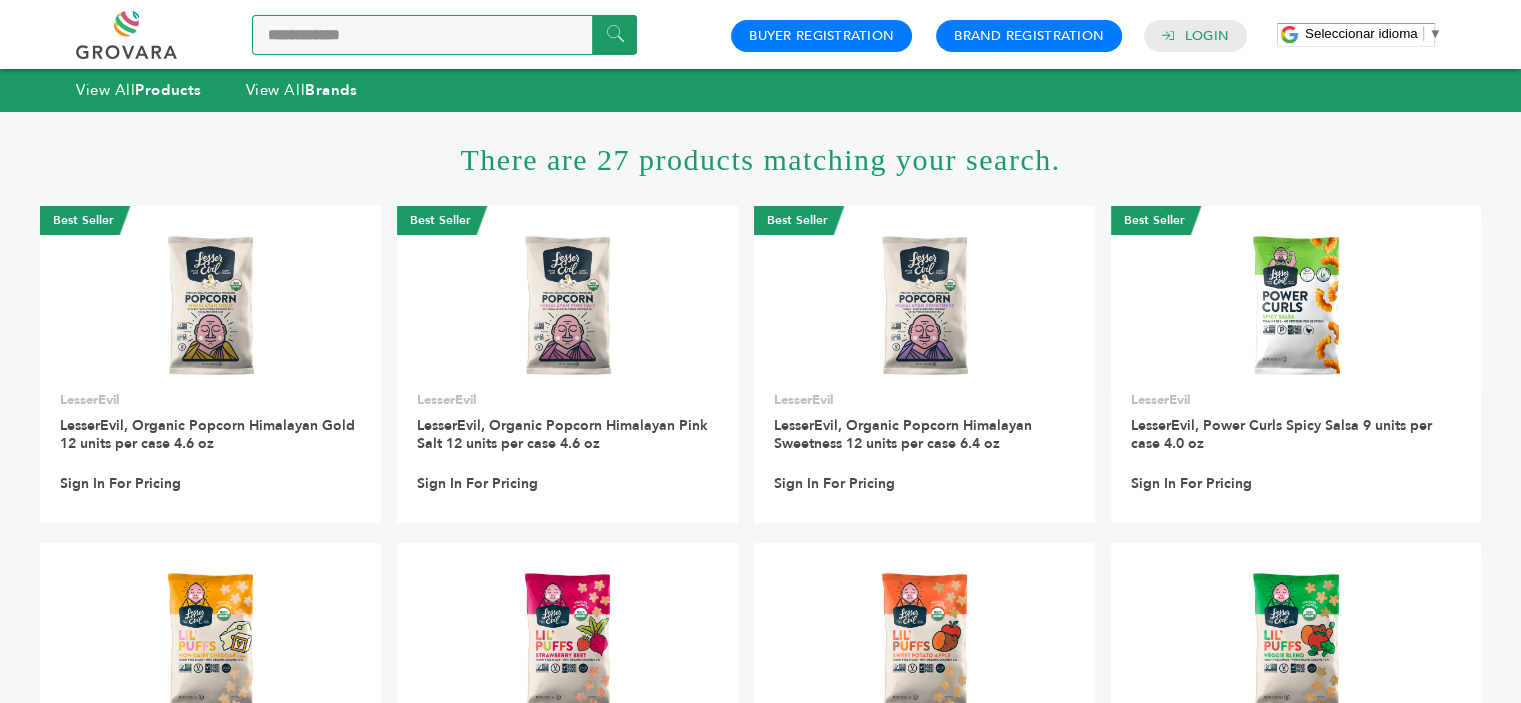 click on "**********" at bounding box center (444, 35) 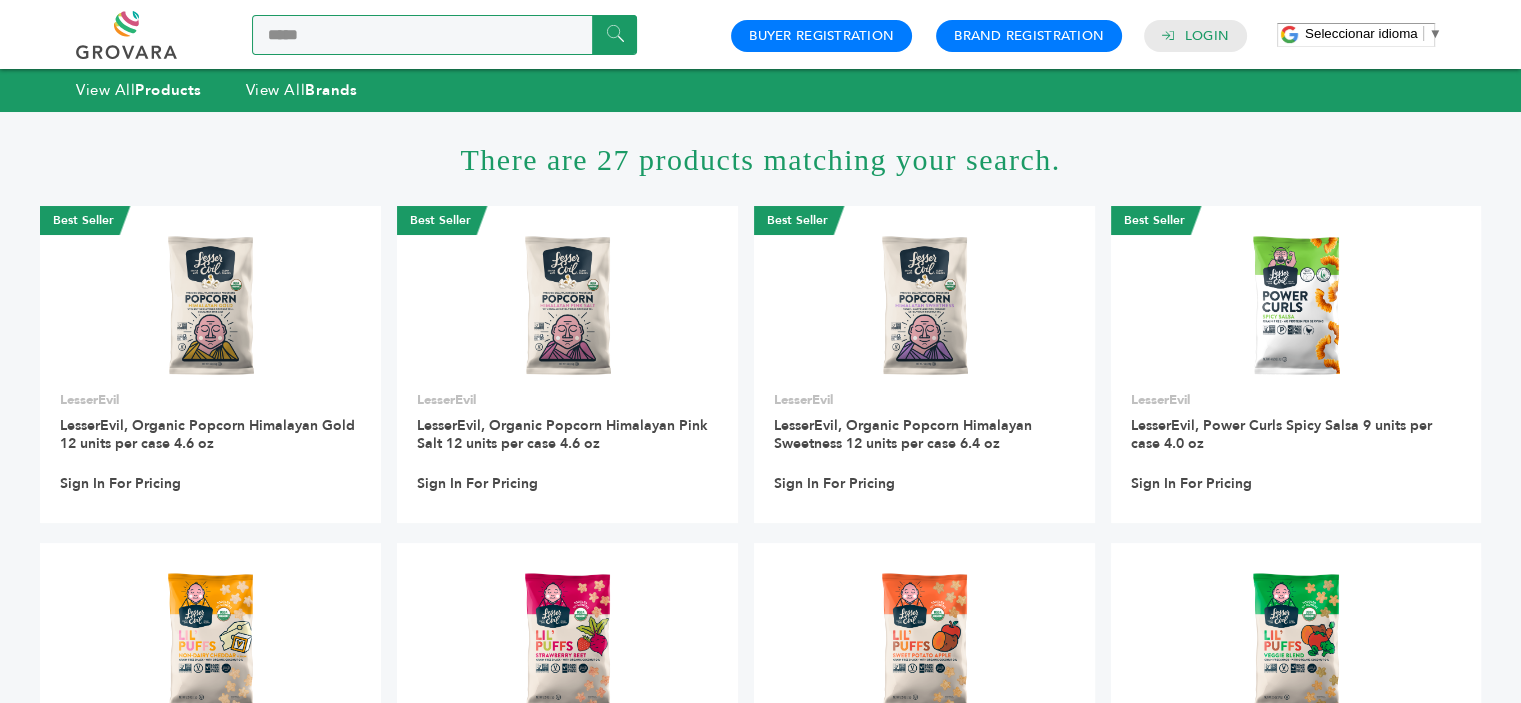 type on "[MASKED]" 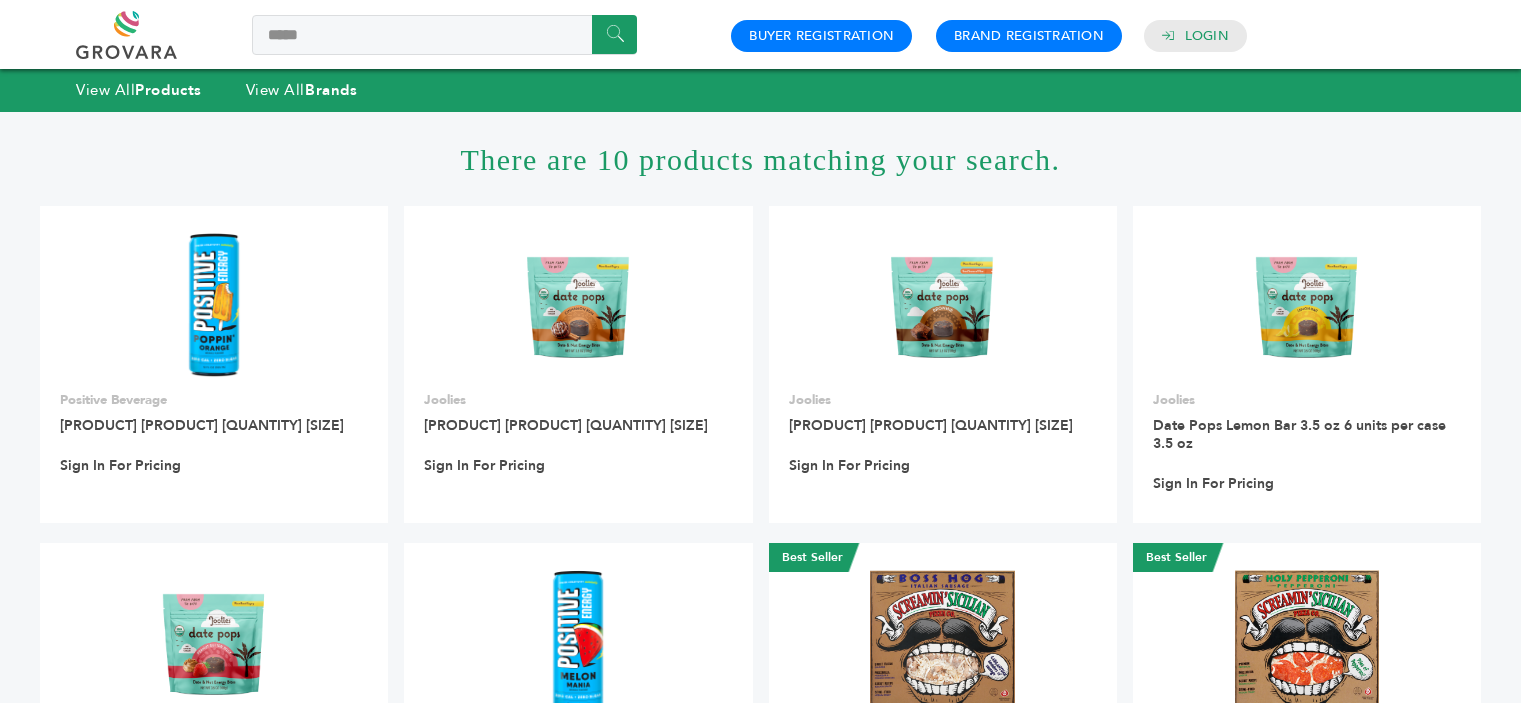 scroll, scrollTop: 0, scrollLeft: 0, axis: both 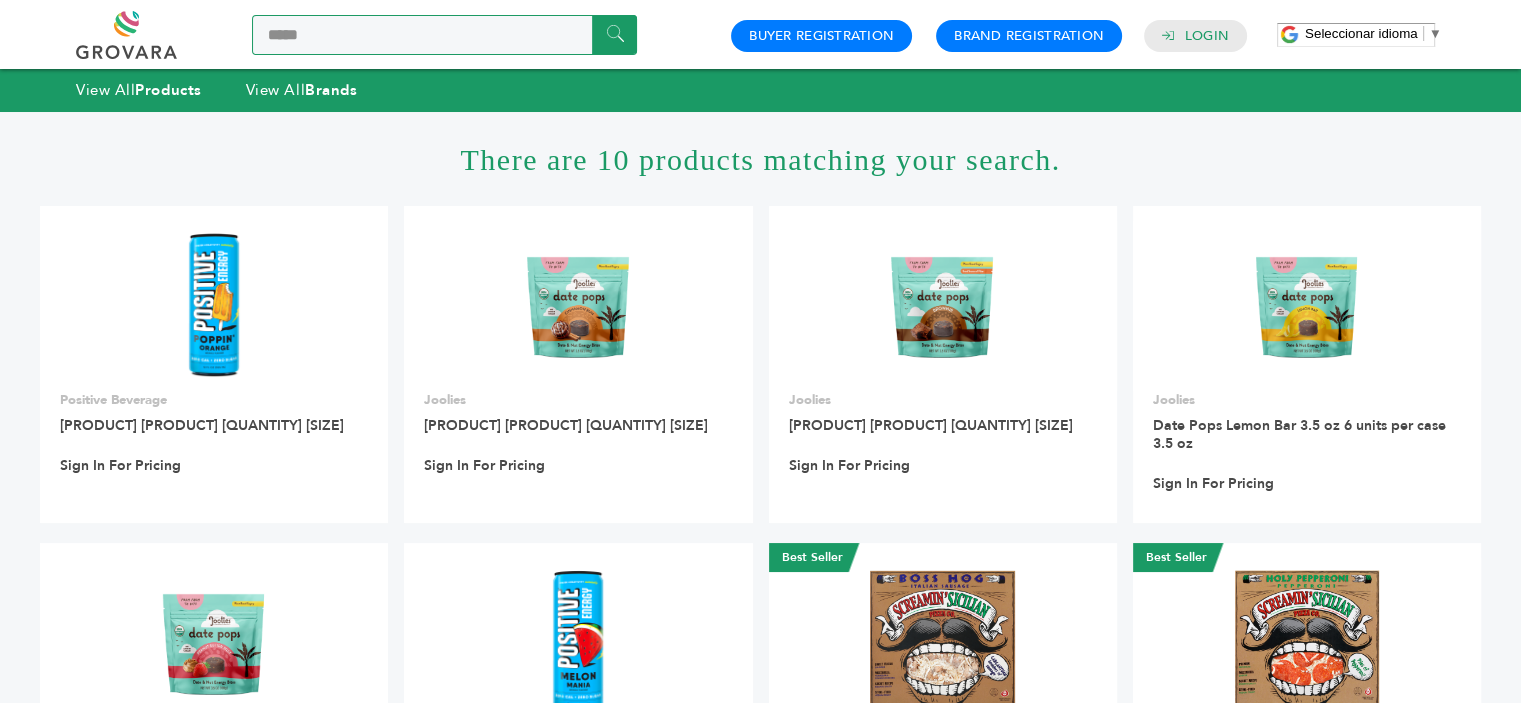 drag, startPoint x: 297, startPoint y: 42, endPoint x: 232, endPoint y: 43, distance: 65.00769 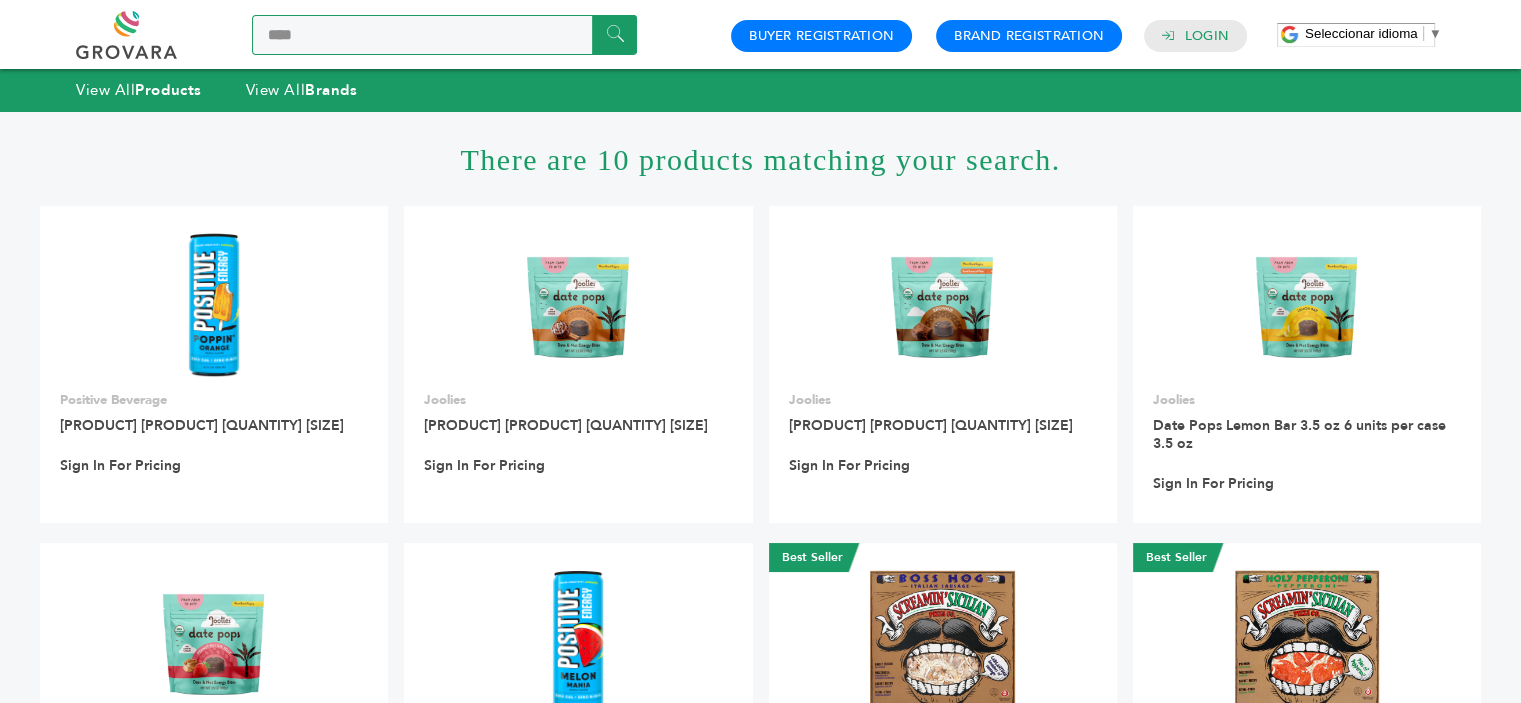 type on "****" 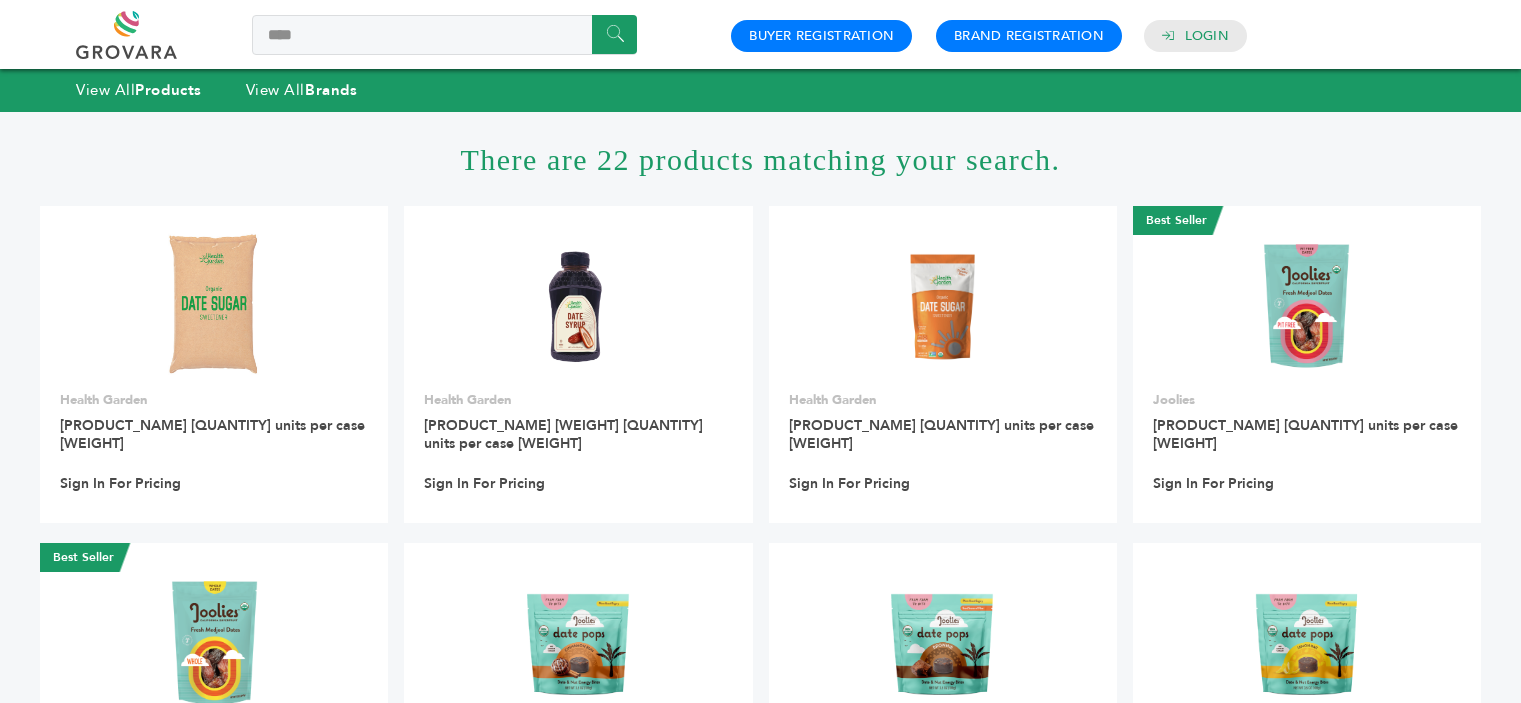 scroll, scrollTop: 0, scrollLeft: 0, axis: both 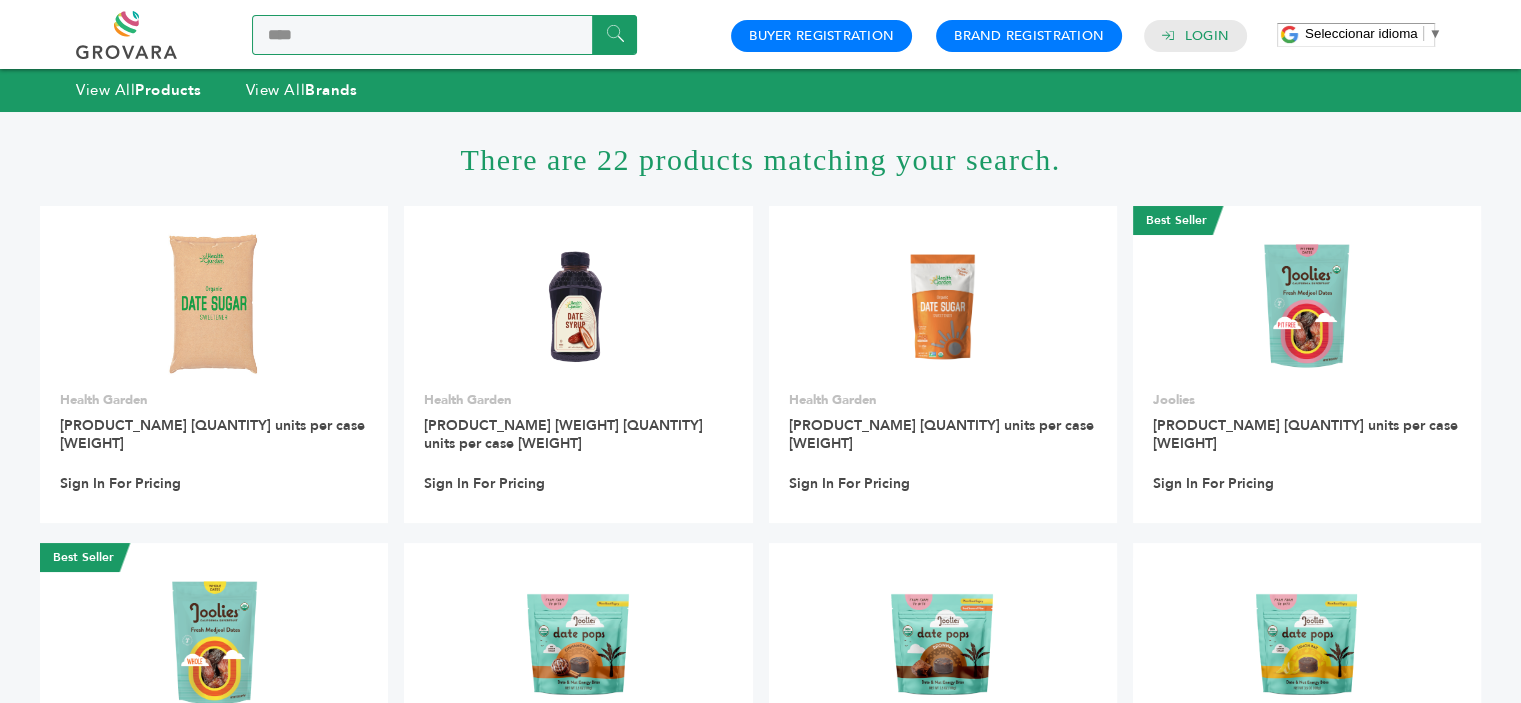 click on "****" at bounding box center (444, 35) 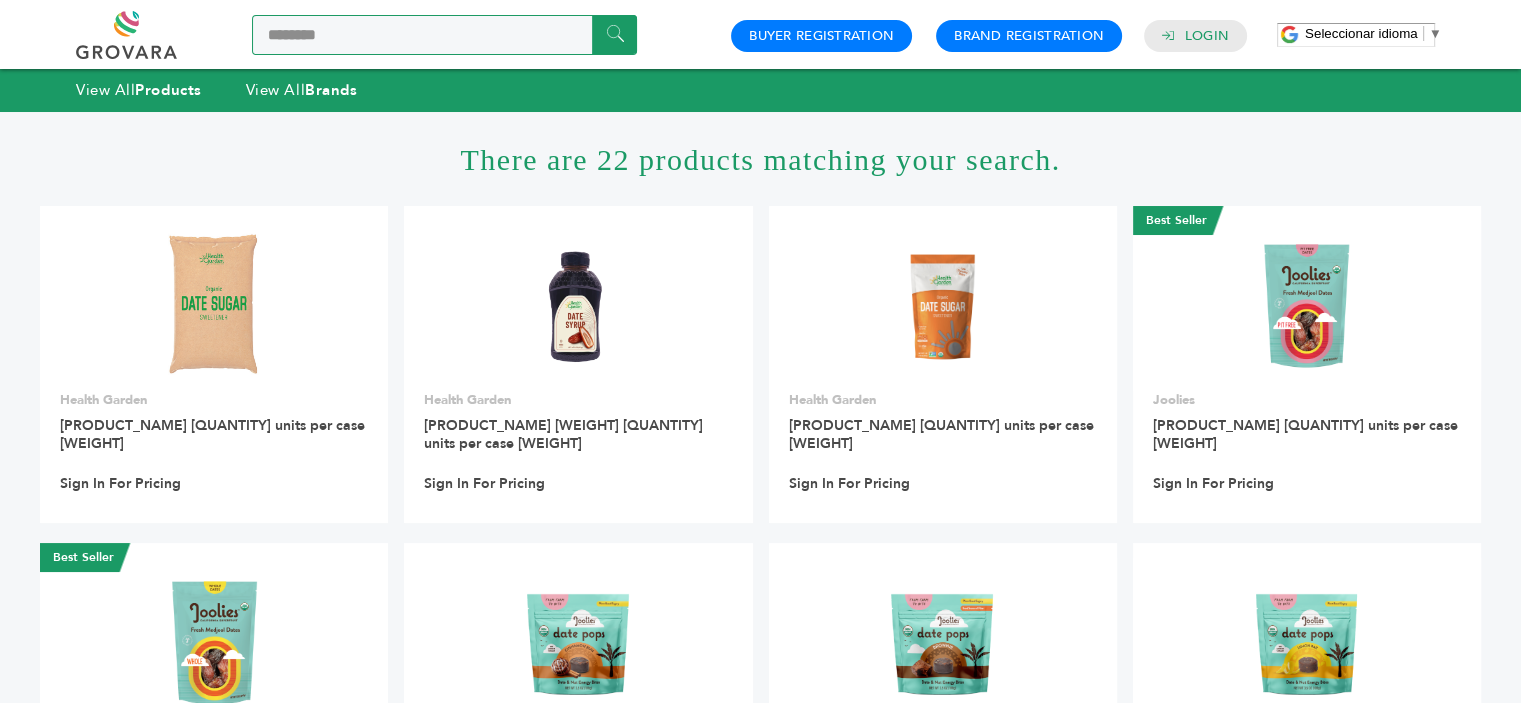 type on "********" 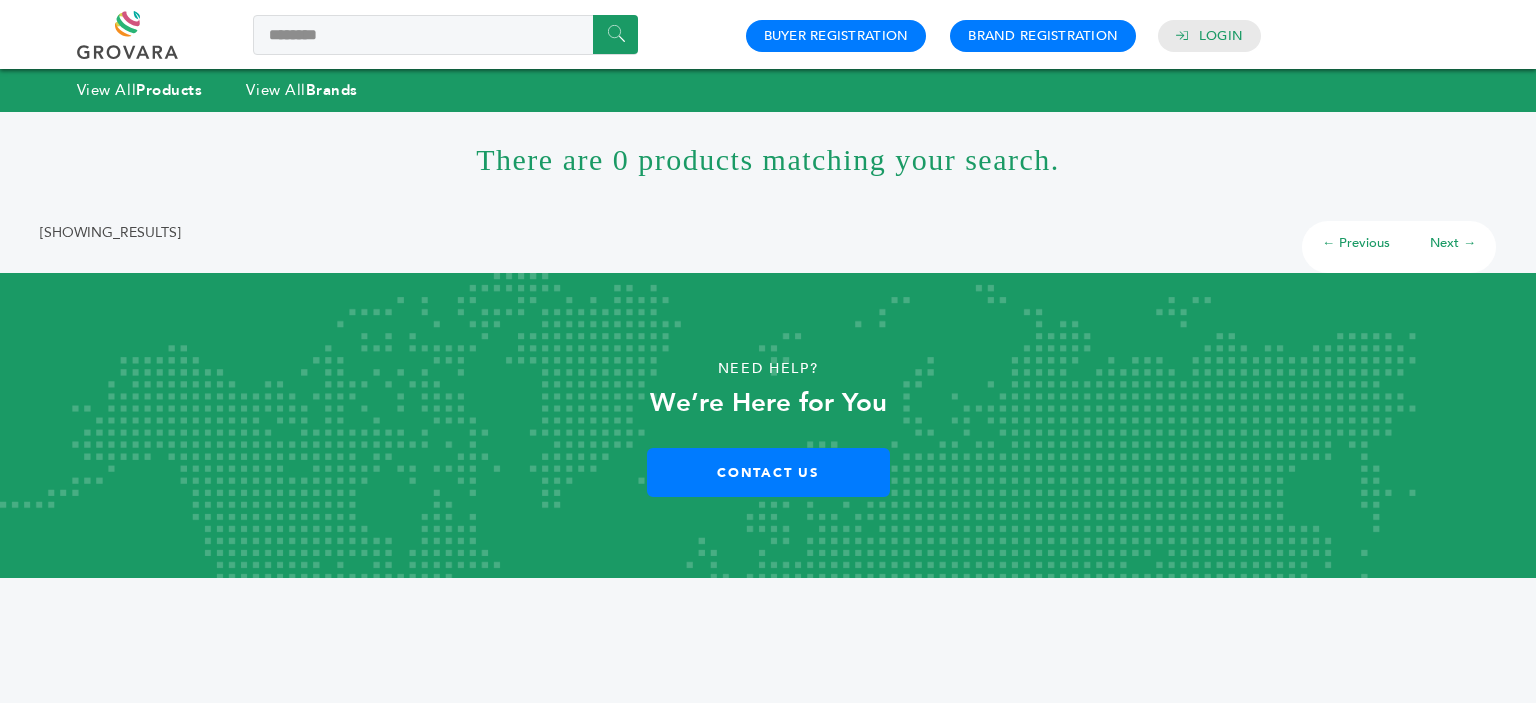 scroll, scrollTop: 0, scrollLeft: 0, axis: both 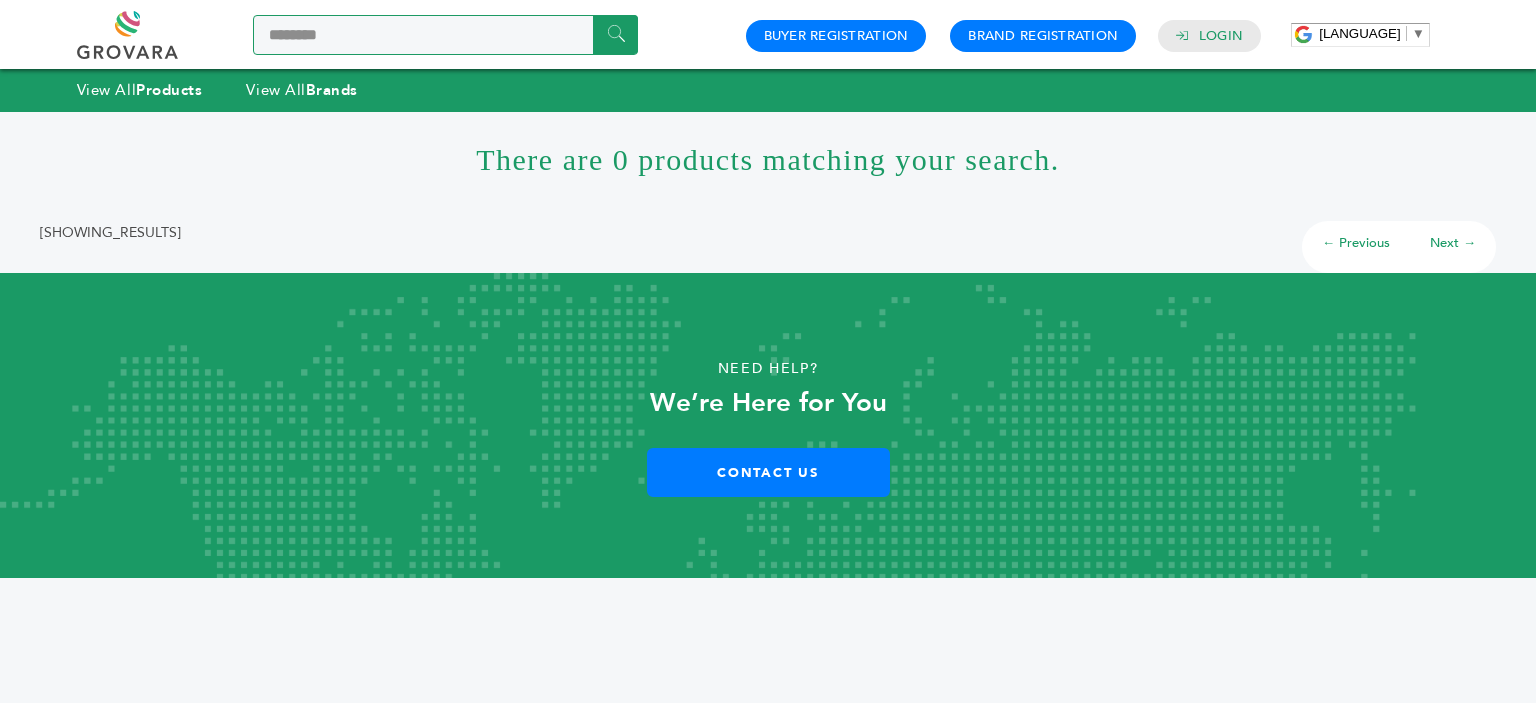 drag, startPoint x: 302, startPoint y: 38, endPoint x: 252, endPoint y: 41, distance: 50.08992 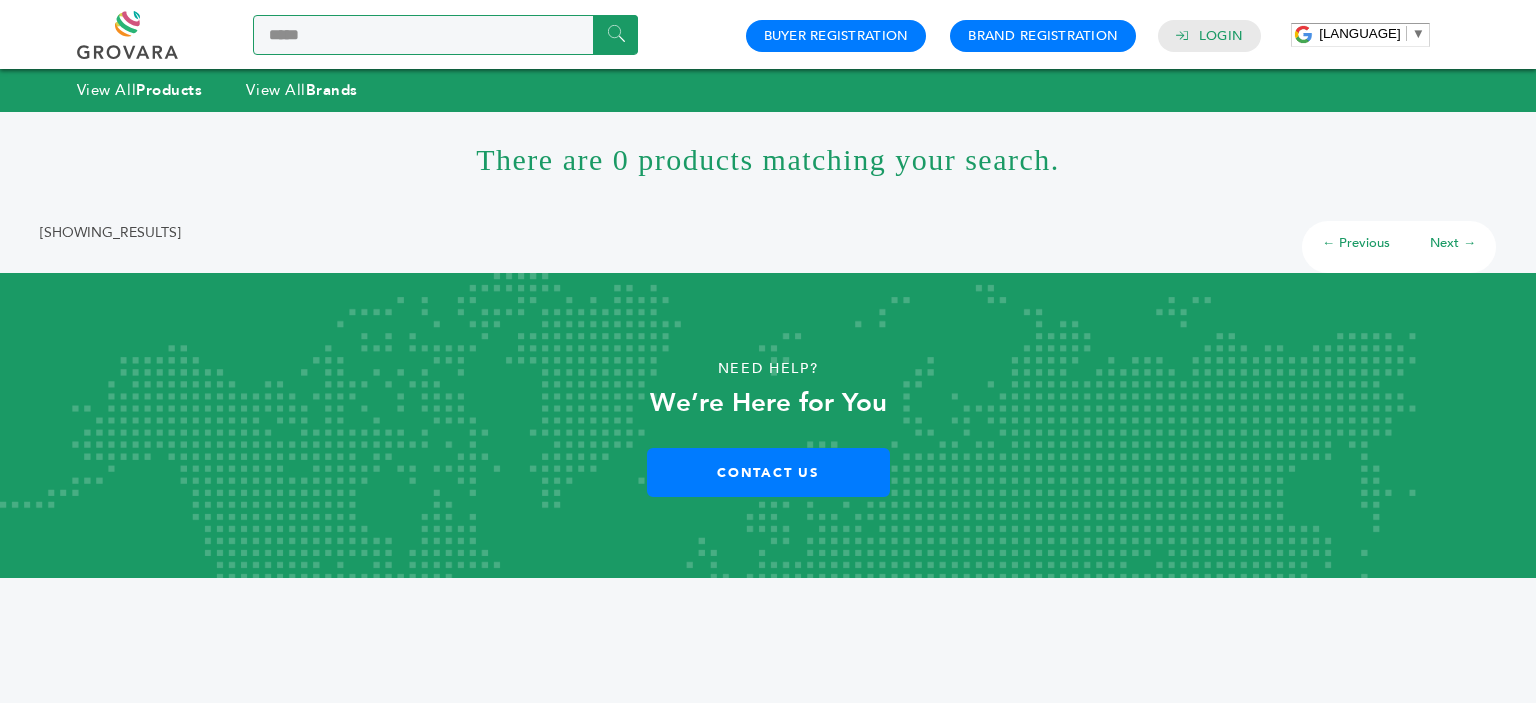 type on "*****" 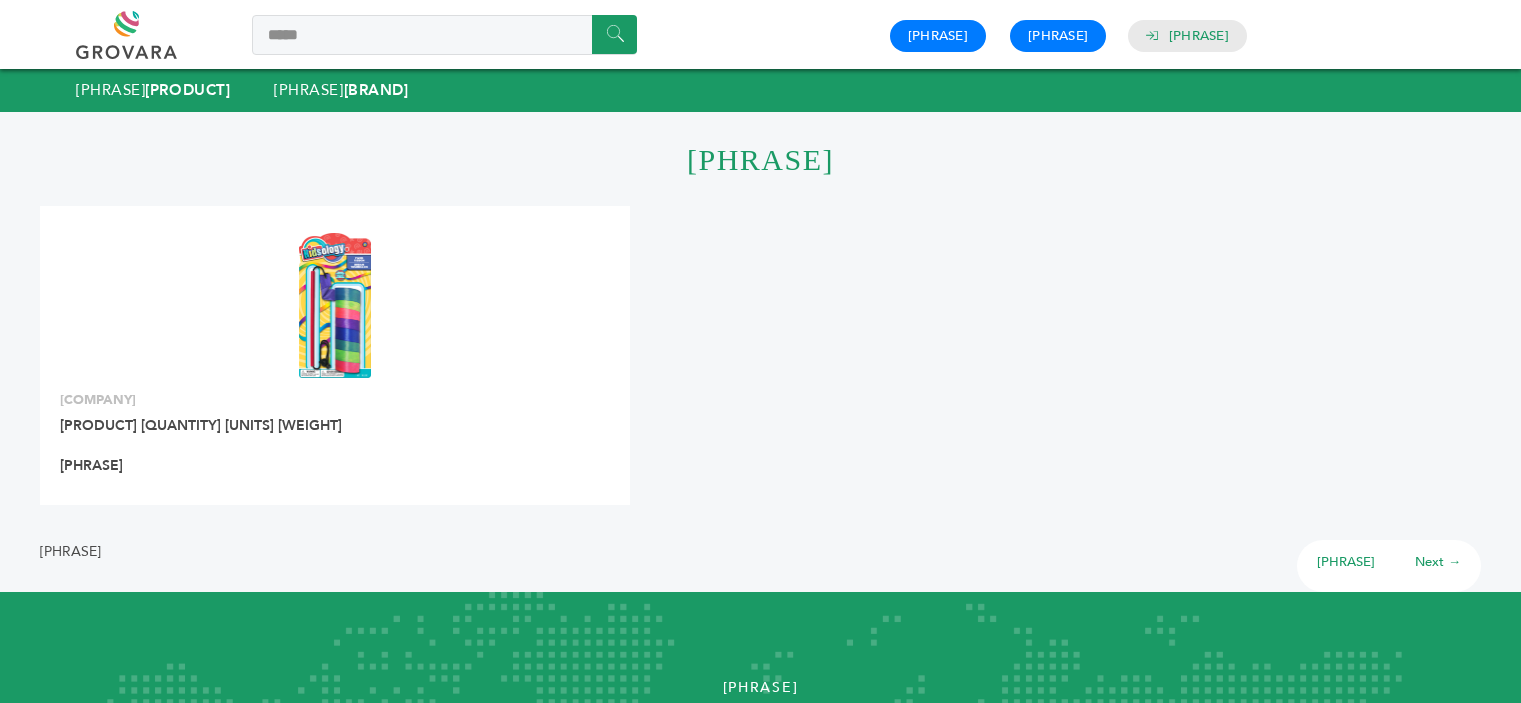 scroll, scrollTop: 0, scrollLeft: 0, axis: both 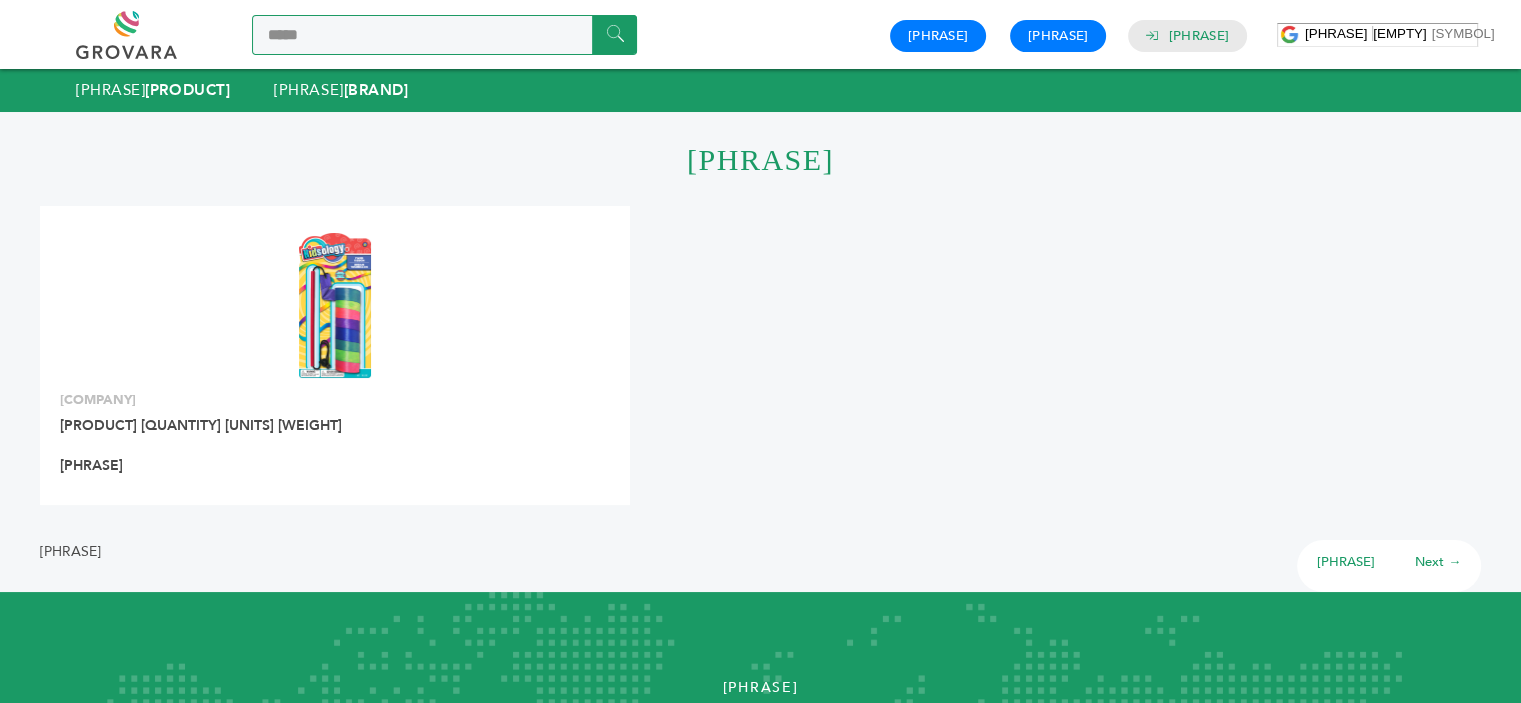 drag, startPoint x: 384, startPoint y: 30, endPoint x: 205, endPoint y: 36, distance: 179.10052 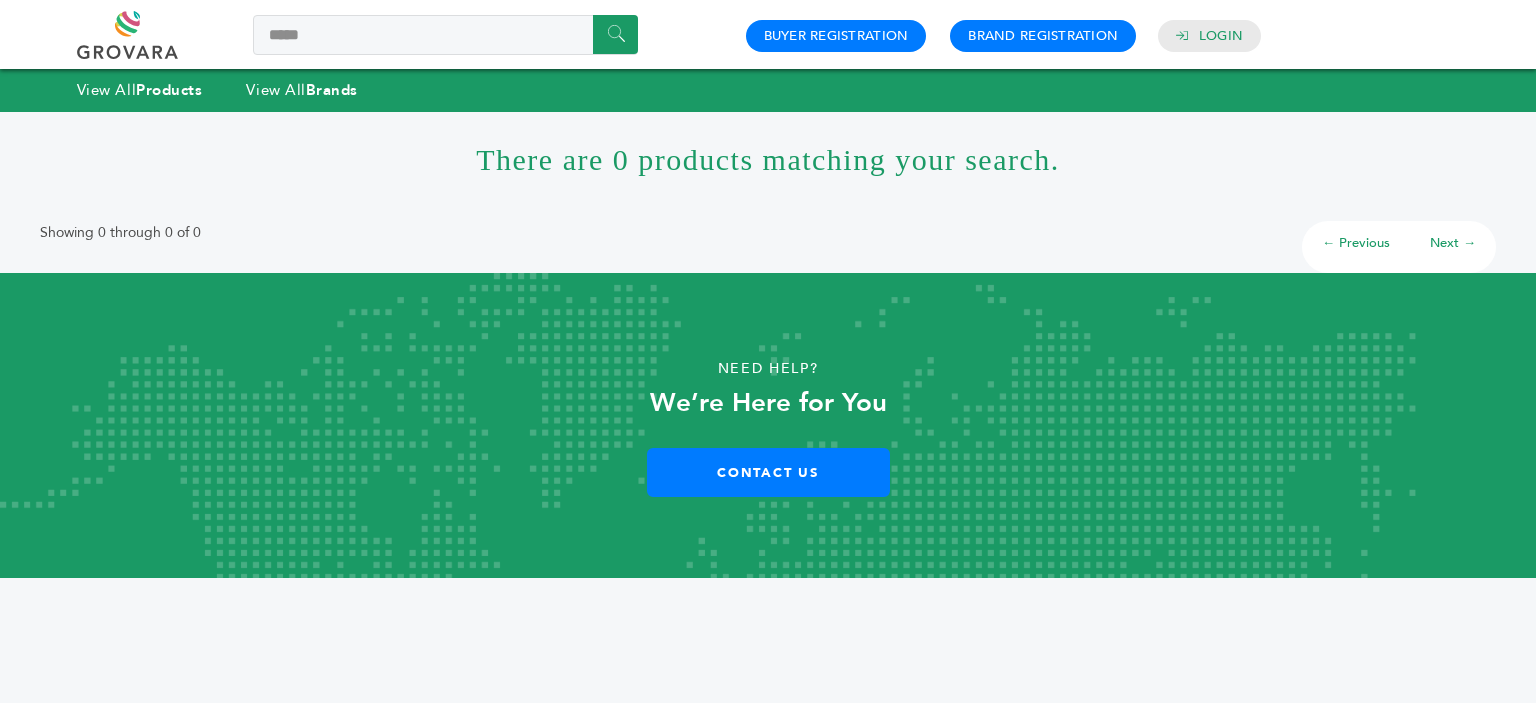 scroll, scrollTop: 0, scrollLeft: 0, axis: both 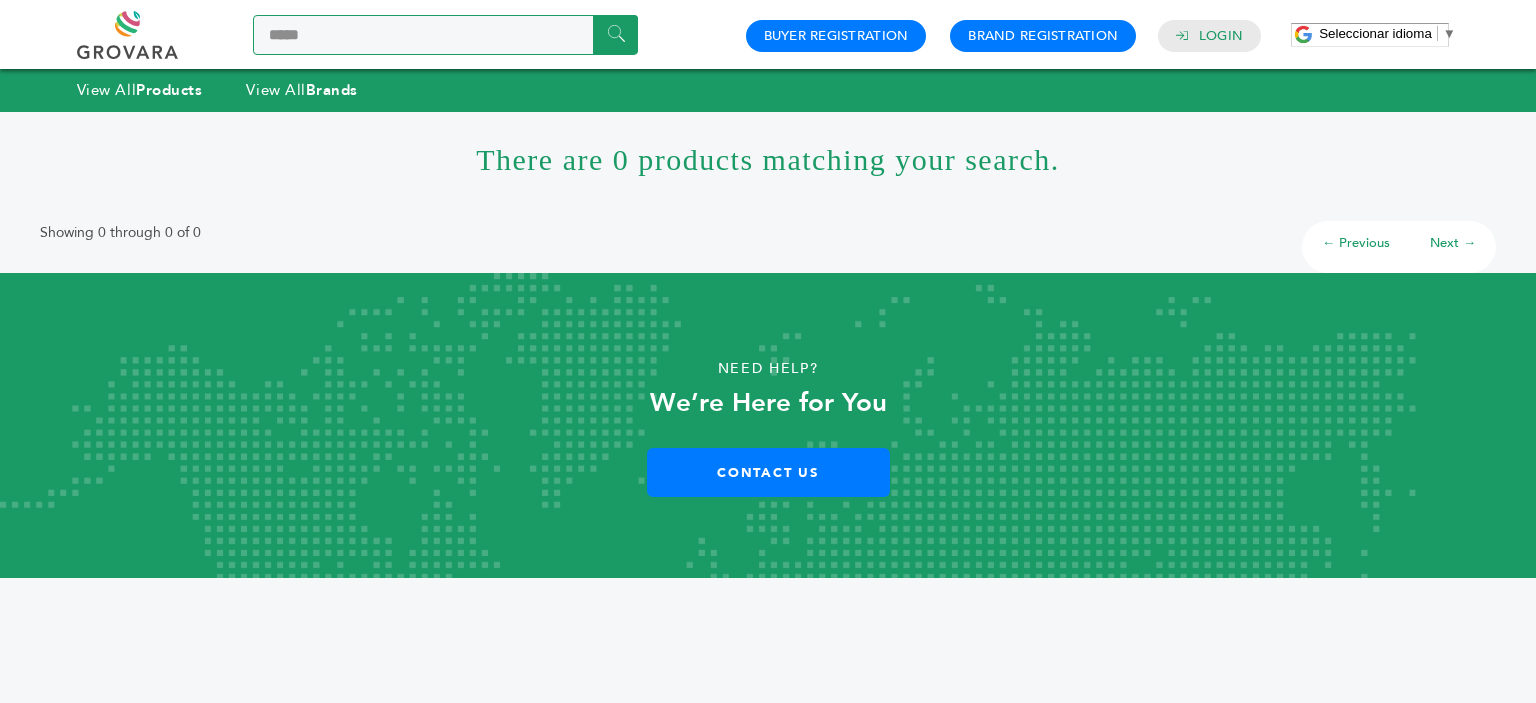 drag, startPoint x: 358, startPoint y: 51, endPoint x: 178, endPoint y: 59, distance: 180.17769 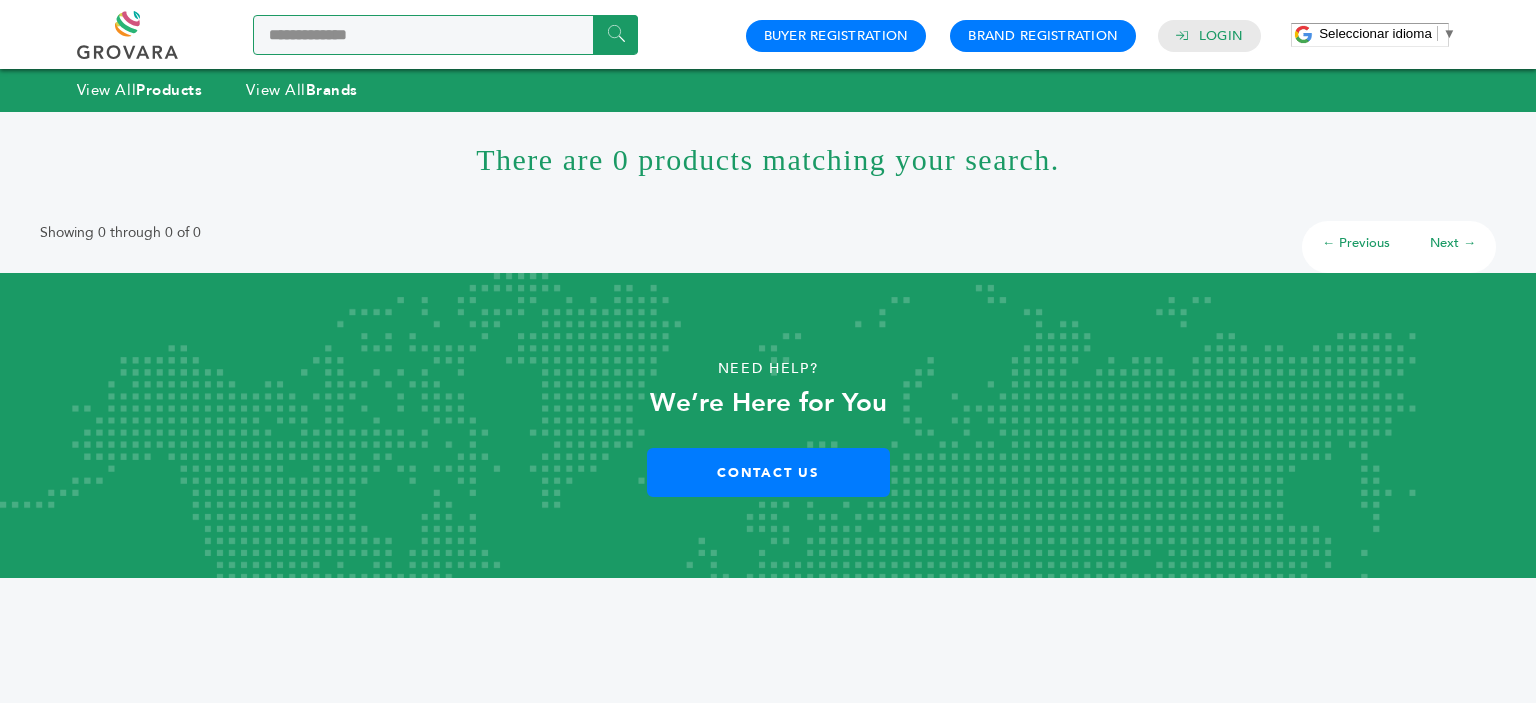 type on "**********" 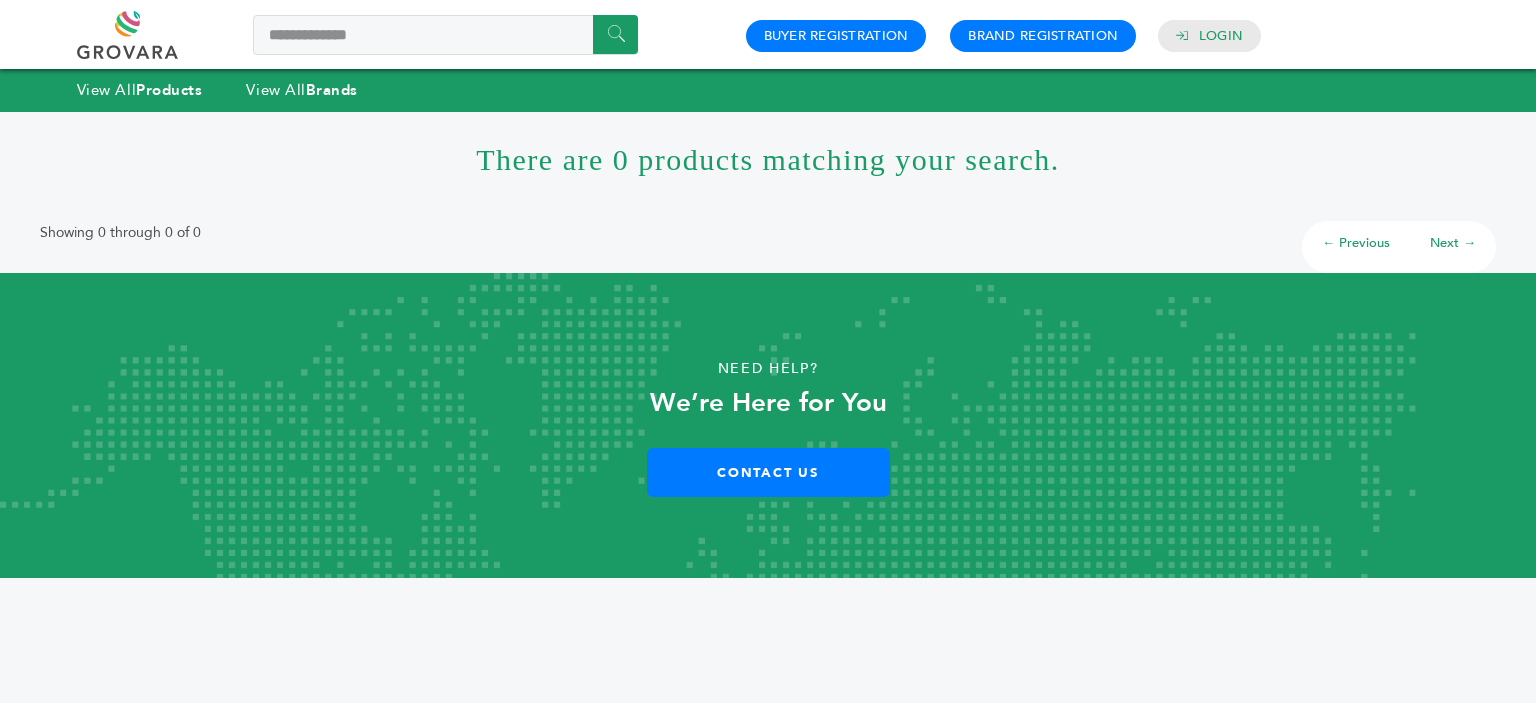 scroll, scrollTop: 0, scrollLeft: 0, axis: both 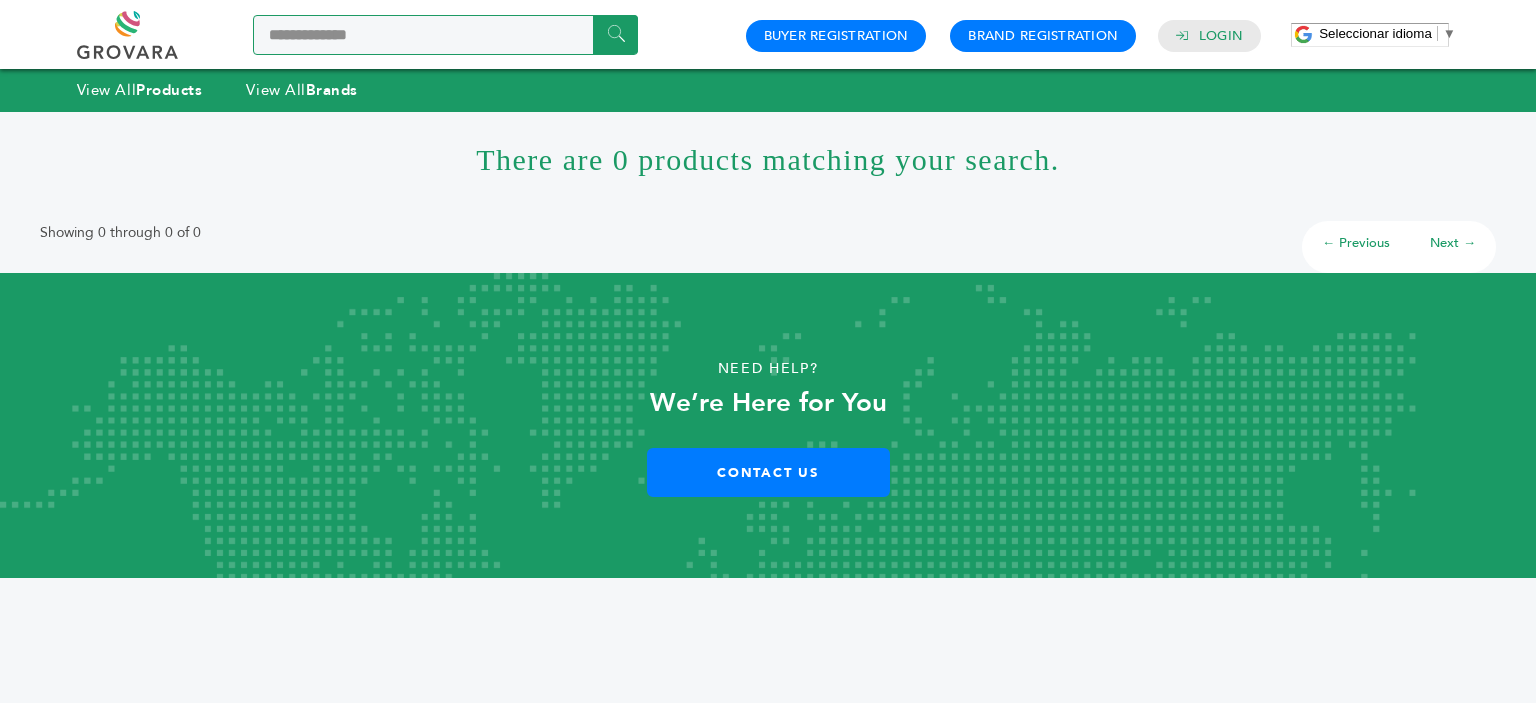 drag, startPoint x: 385, startPoint y: 43, endPoint x: 146, endPoint y: 43, distance: 239 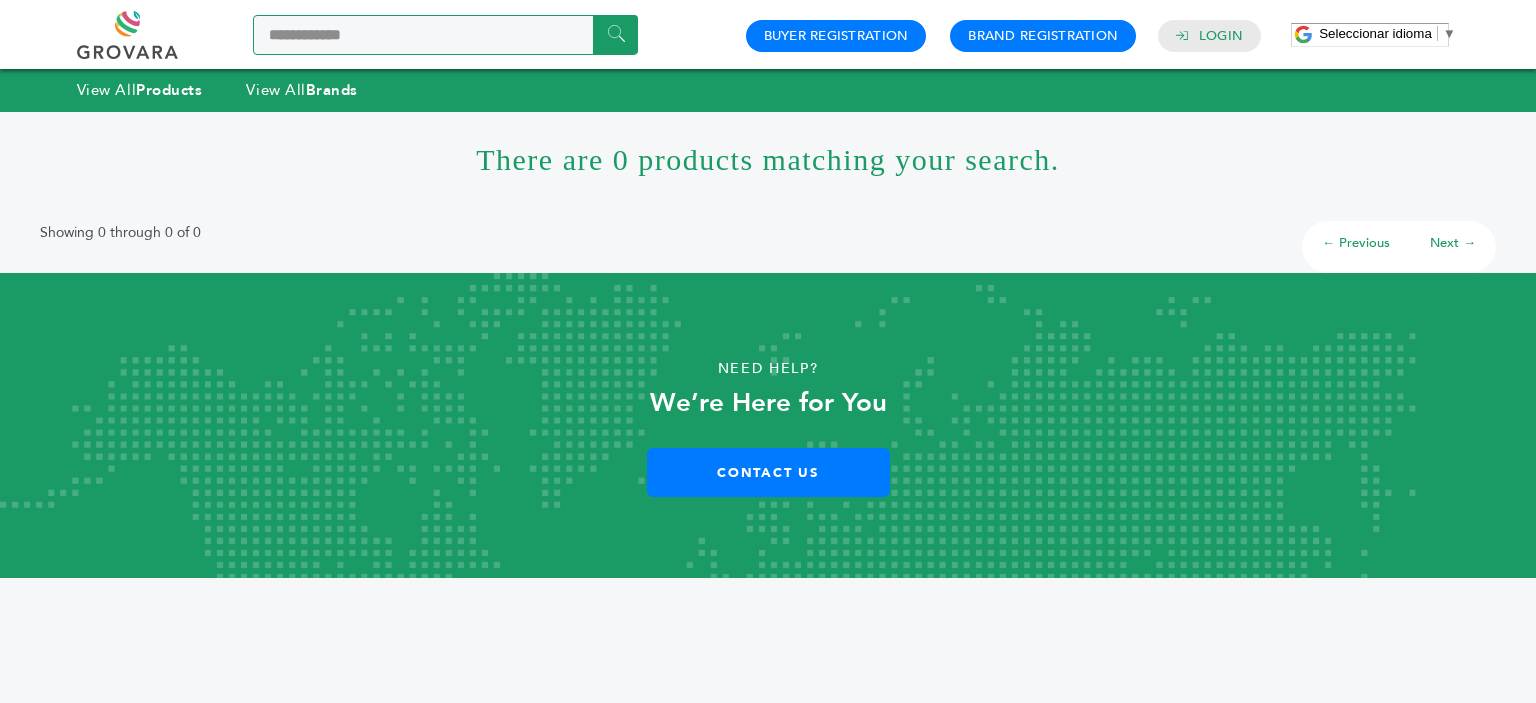 type on "**********" 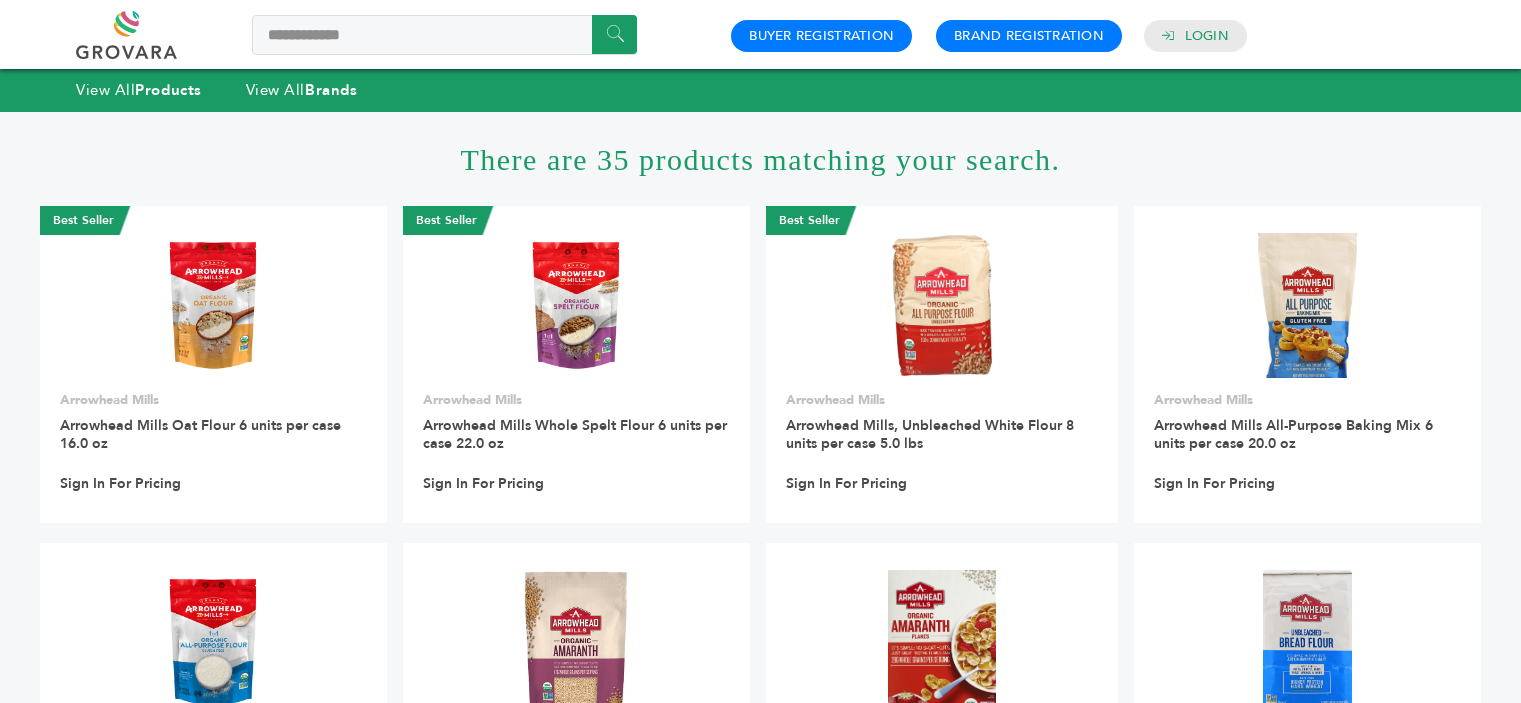scroll, scrollTop: 0, scrollLeft: 0, axis: both 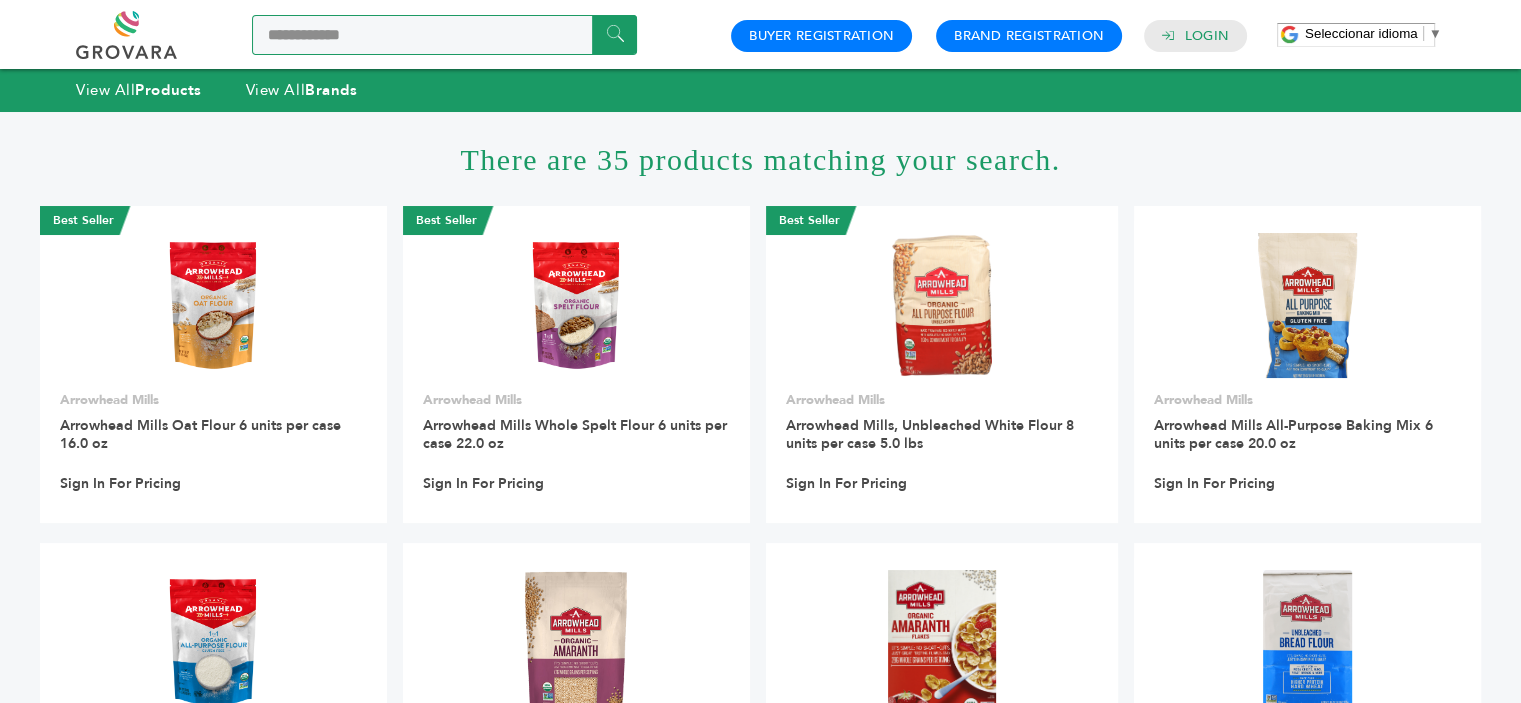drag, startPoint x: 344, startPoint y: 40, endPoint x: 198, endPoint y: 44, distance: 146.05478 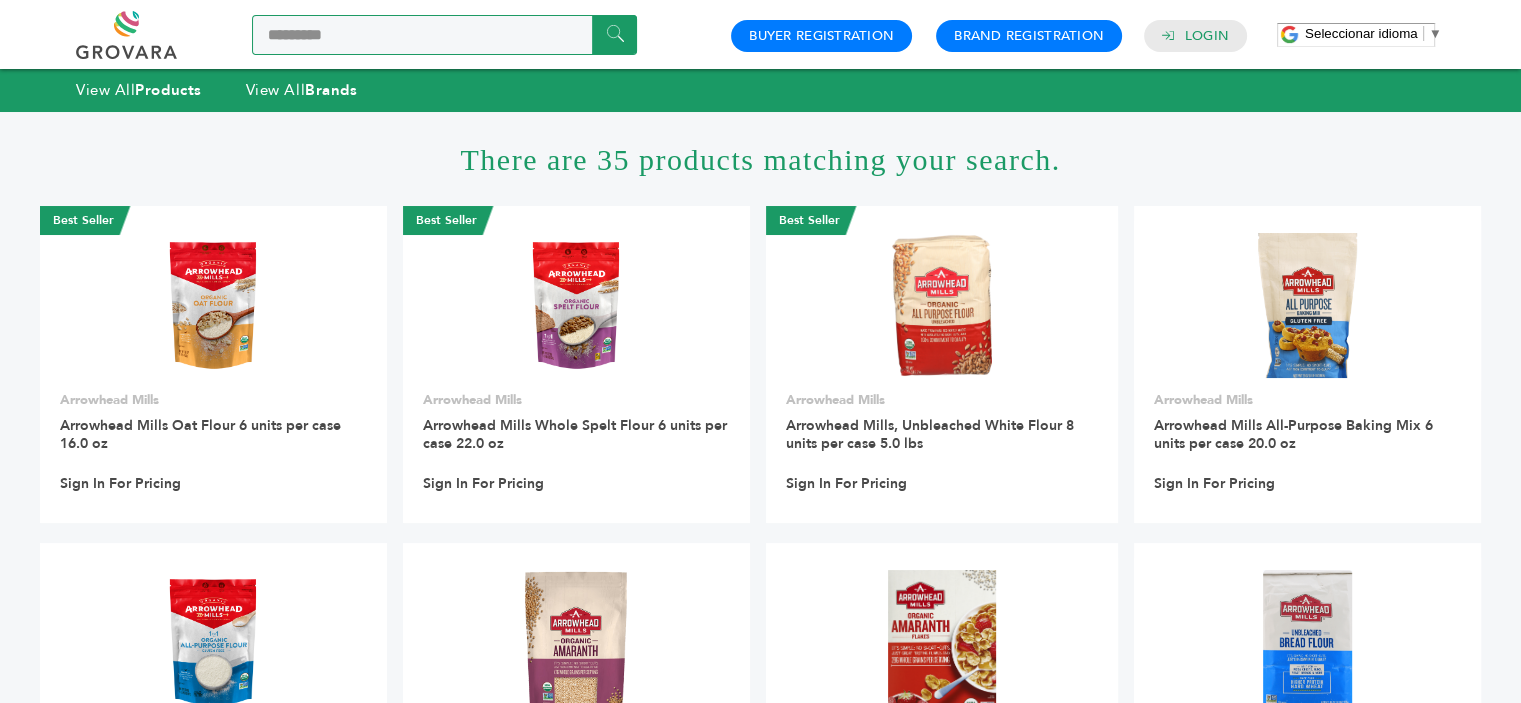type on "*********" 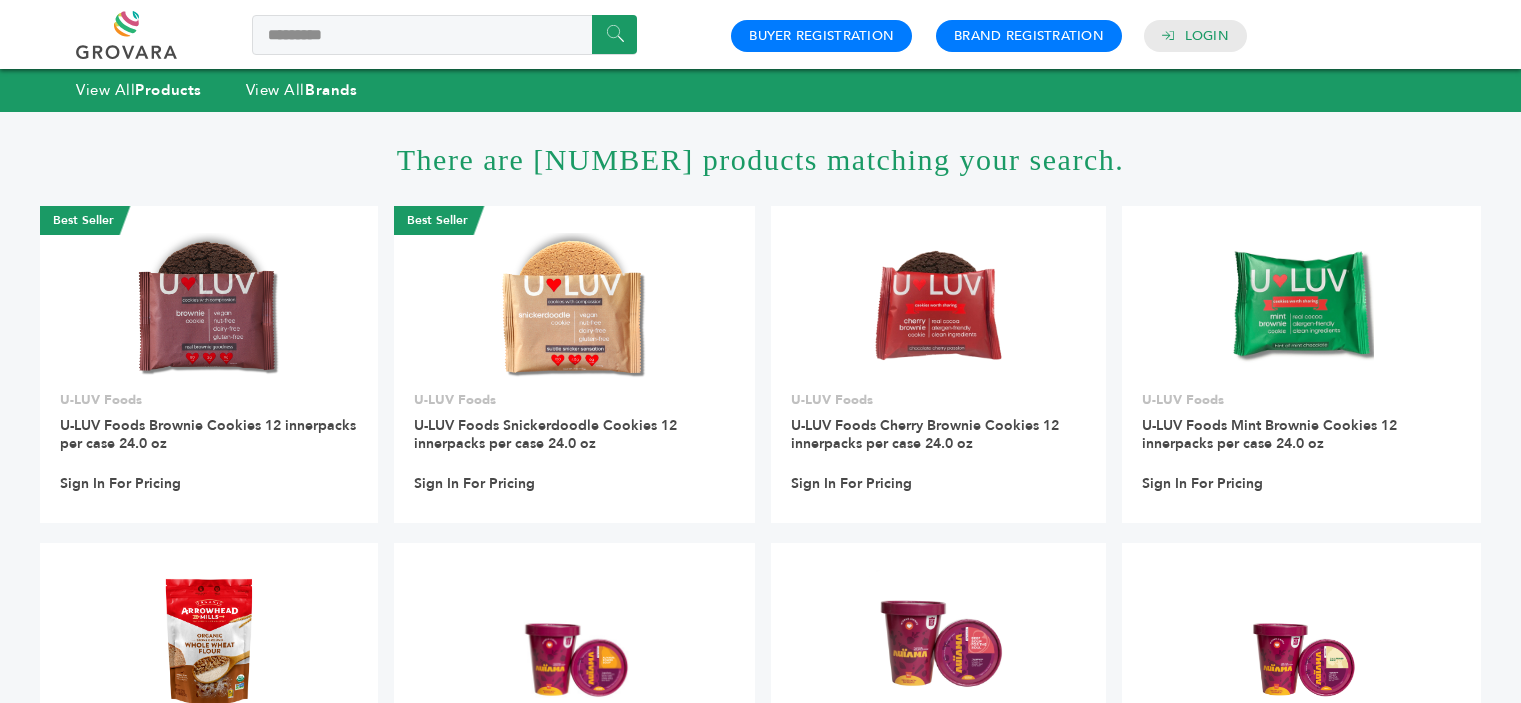 scroll, scrollTop: 0, scrollLeft: 0, axis: both 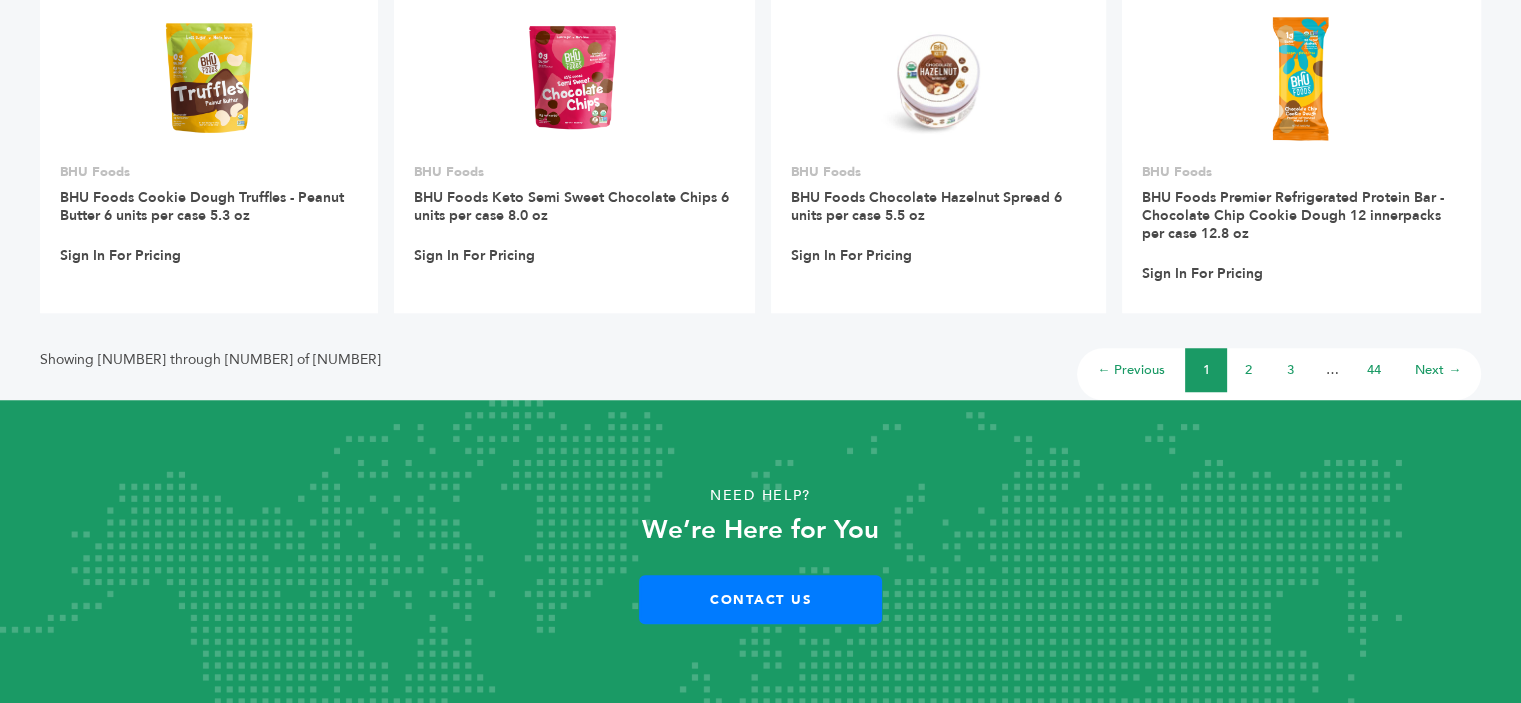 click on "2" at bounding box center (1248, 370) 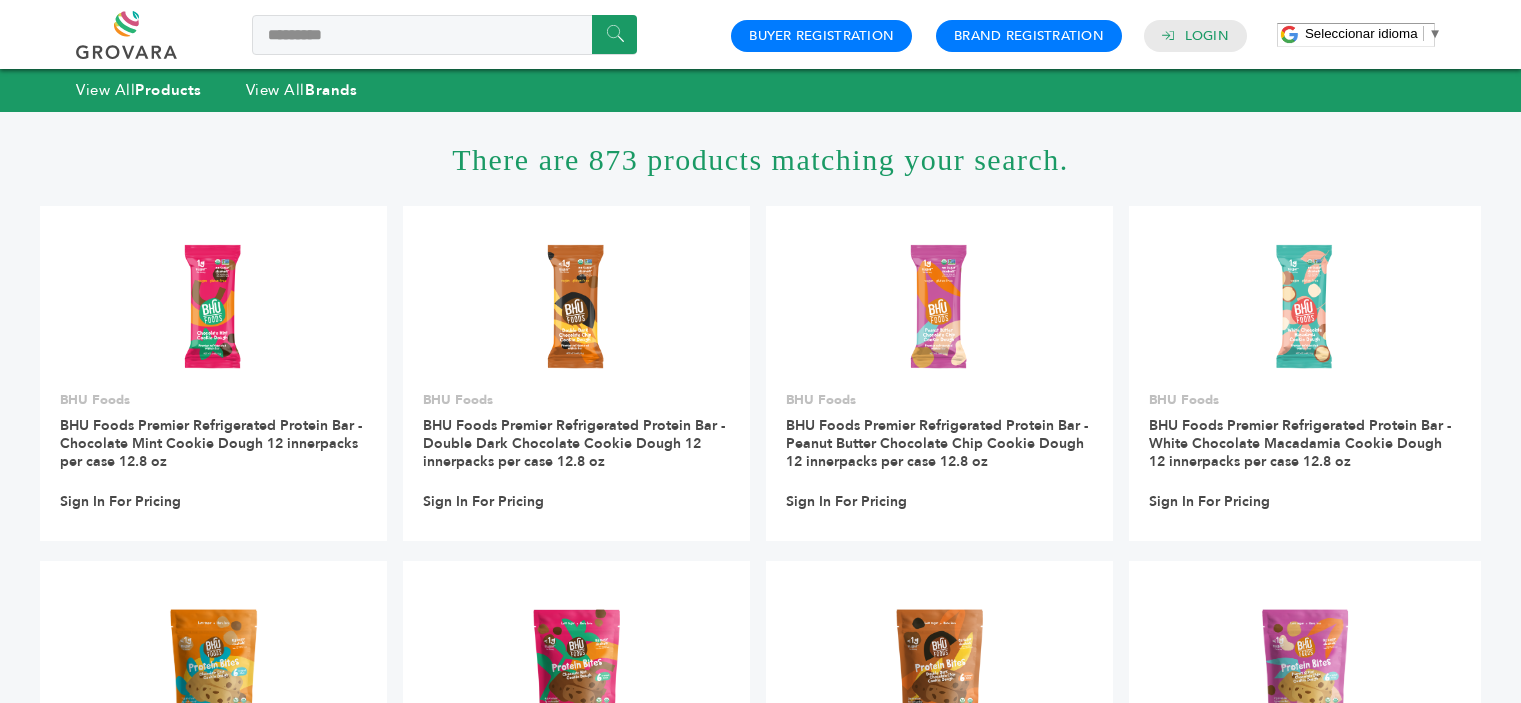 scroll, scrollTop: 0, scrollLeft: 0, axis: both 